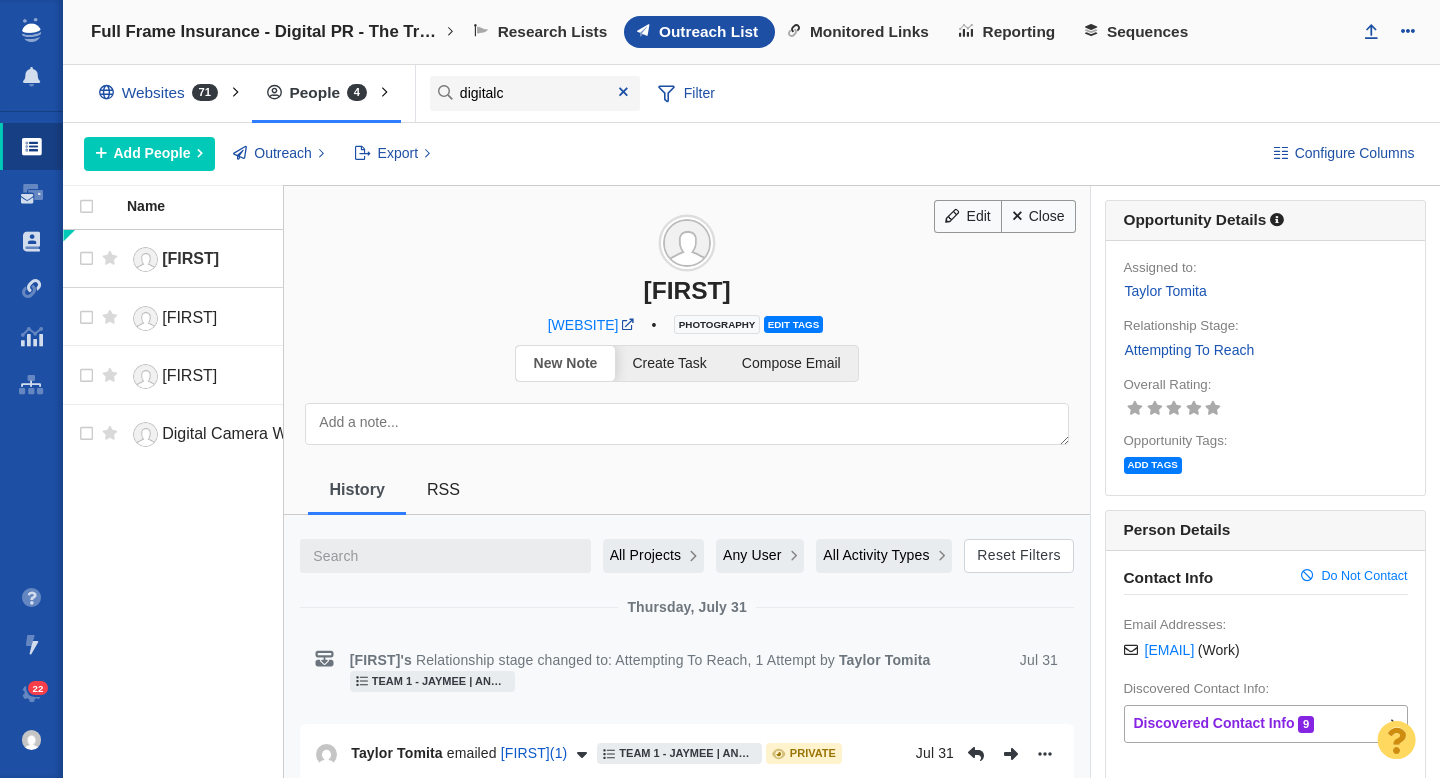 scroll, scrollTop: 0, scrollLeft: 0, axis: both 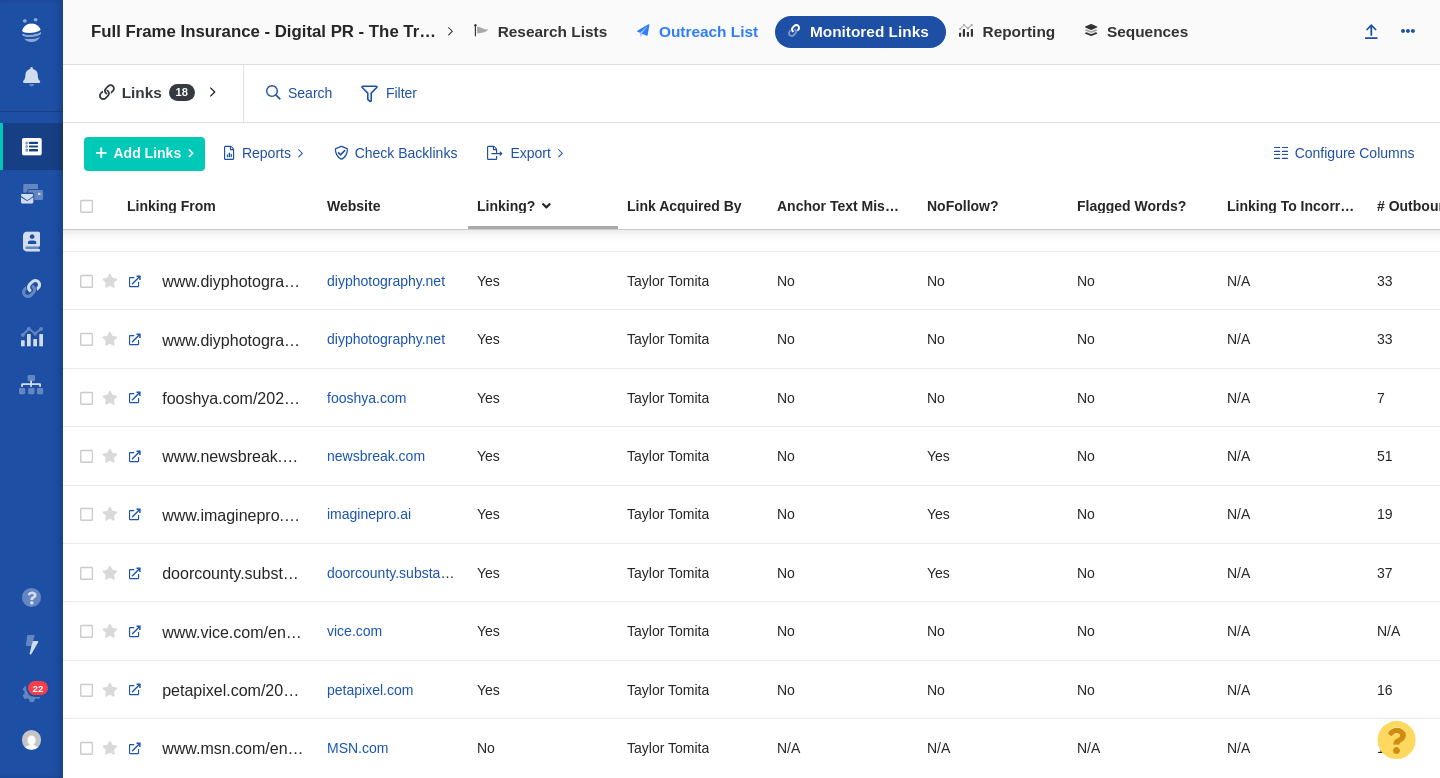 click on "Outreach List" at bounding box center (708, 32) 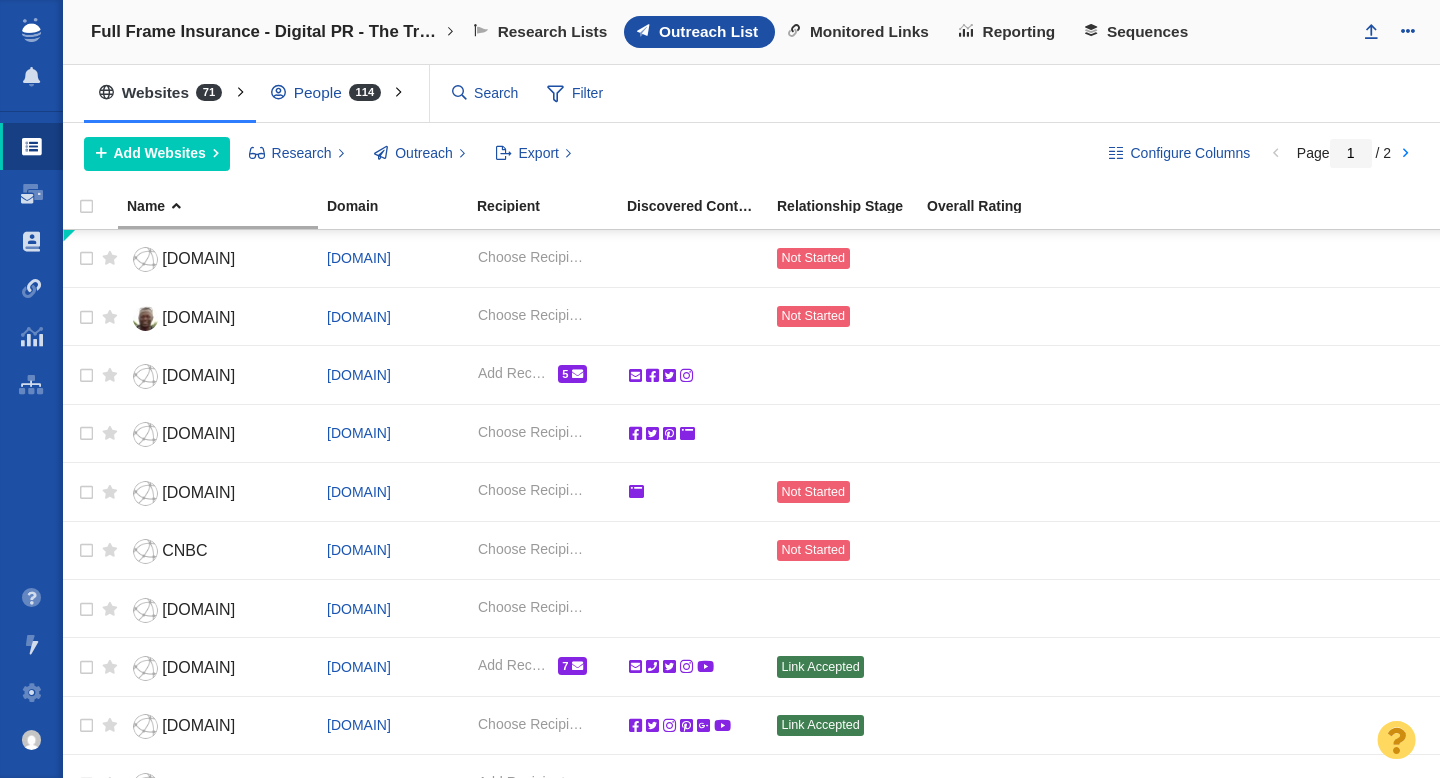 scroll, scrollTop: 0, scrollLeft: 0, axis: both 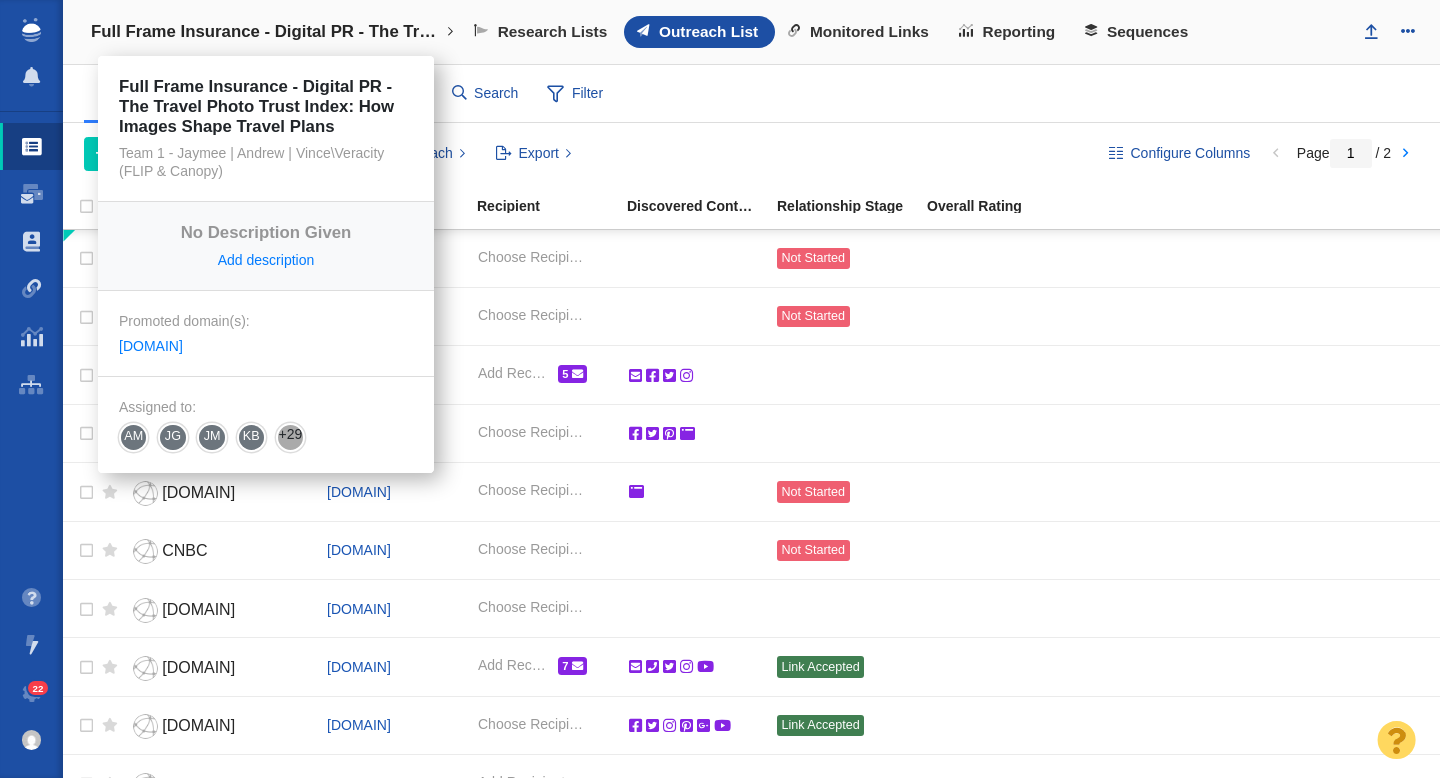 click on "Full Frame Insurance - Digital PR - The Travel Photo Trust Index: How Images Shape Travel Plans" at bounding box center (266, 32) 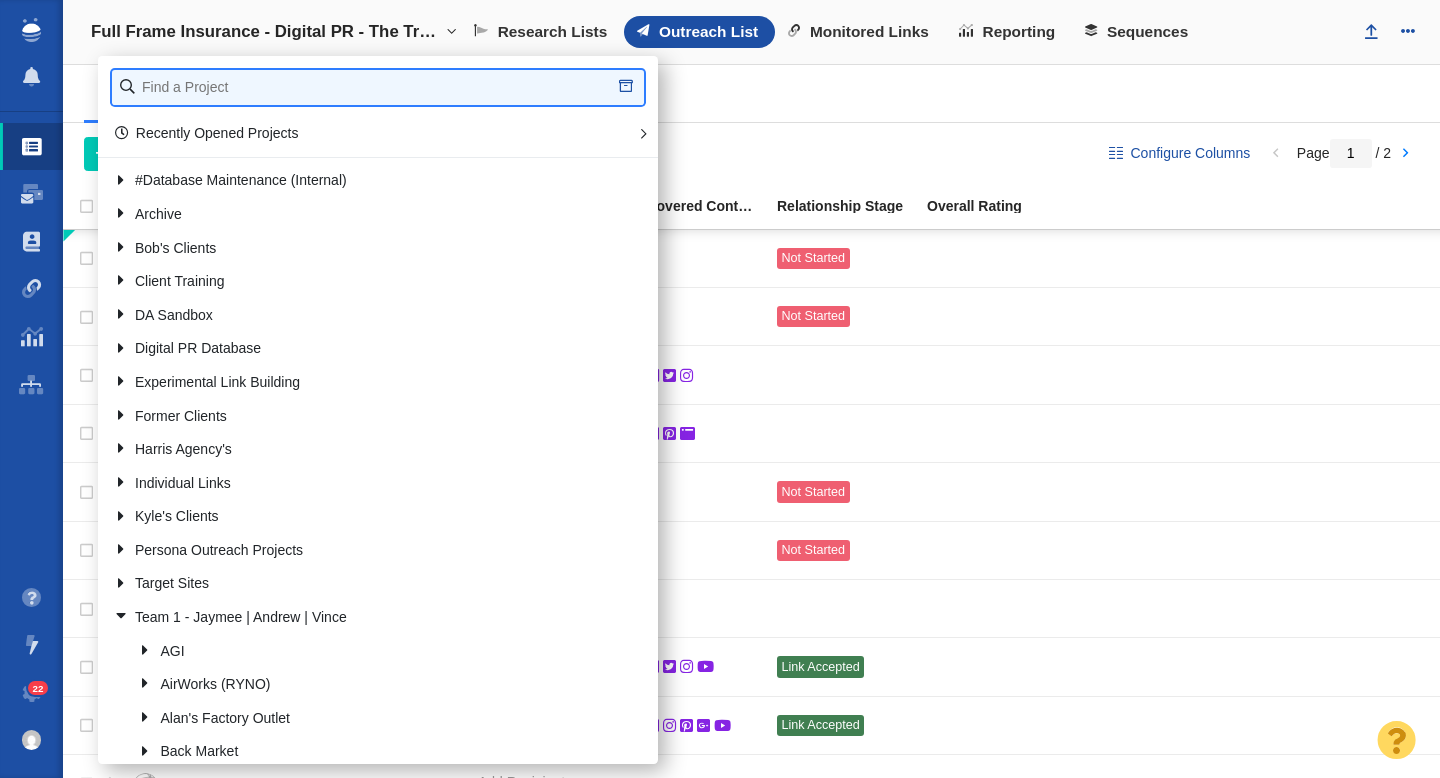 click at bounding box center [378, 87] 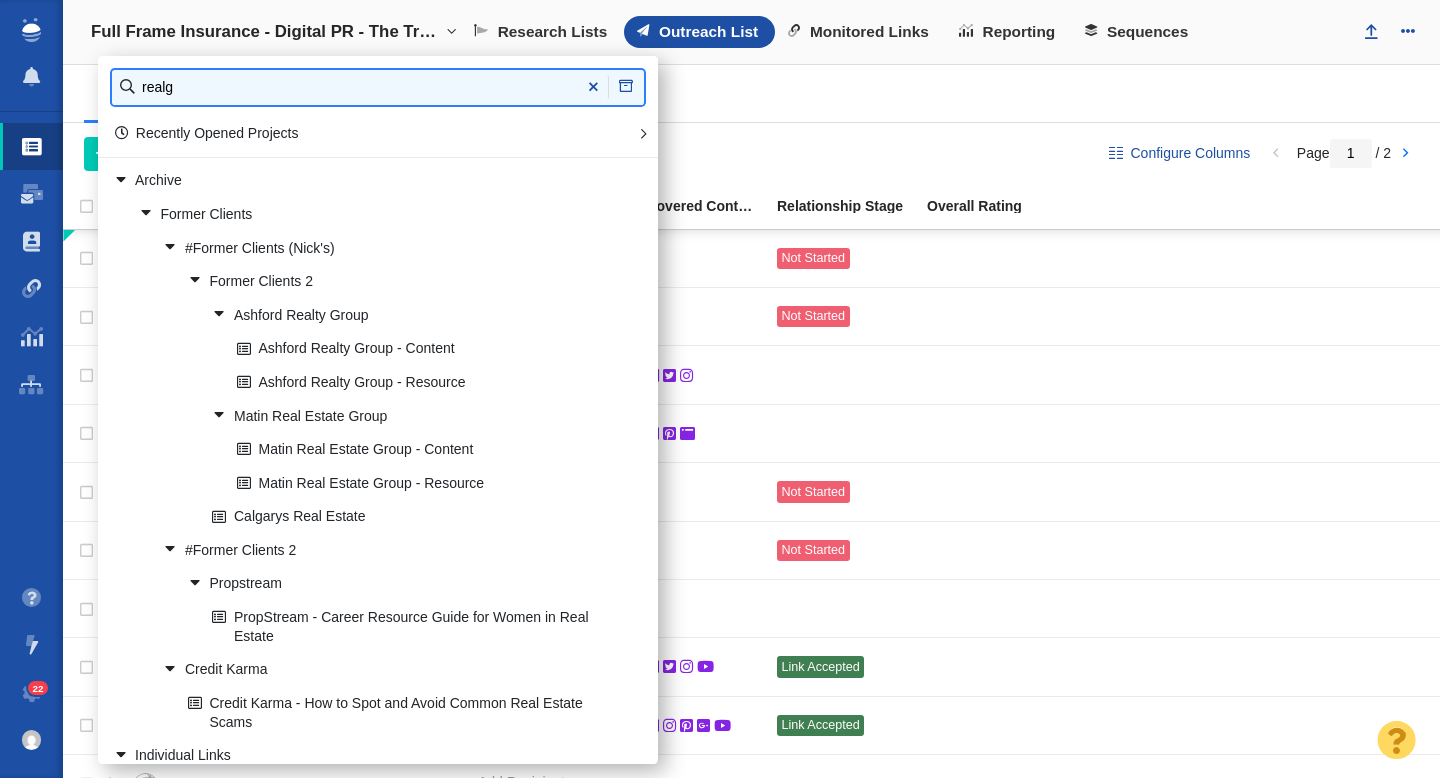 type on "realg" 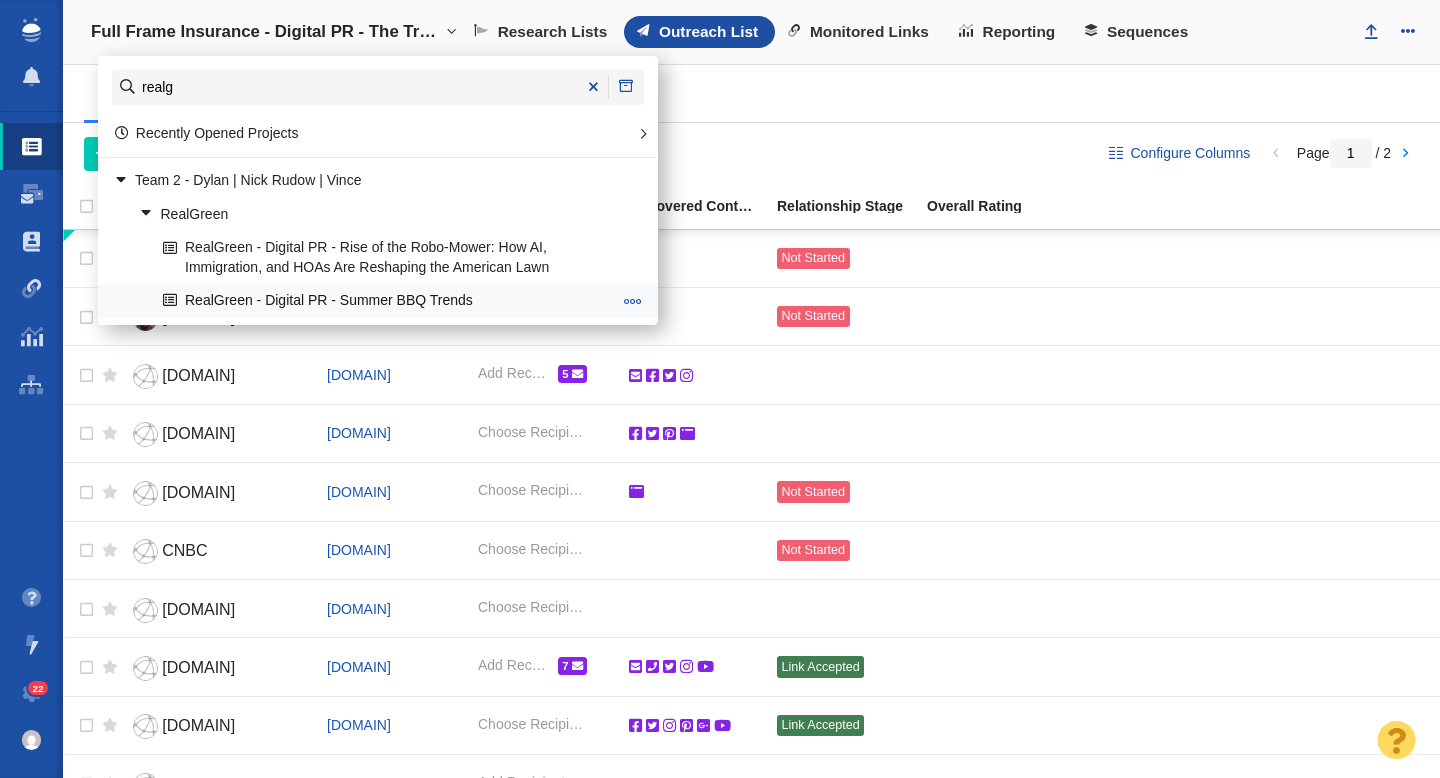 click on "RealGreen - Digital PR - Summer BBQ Trends" at bounding box center [387, 300] 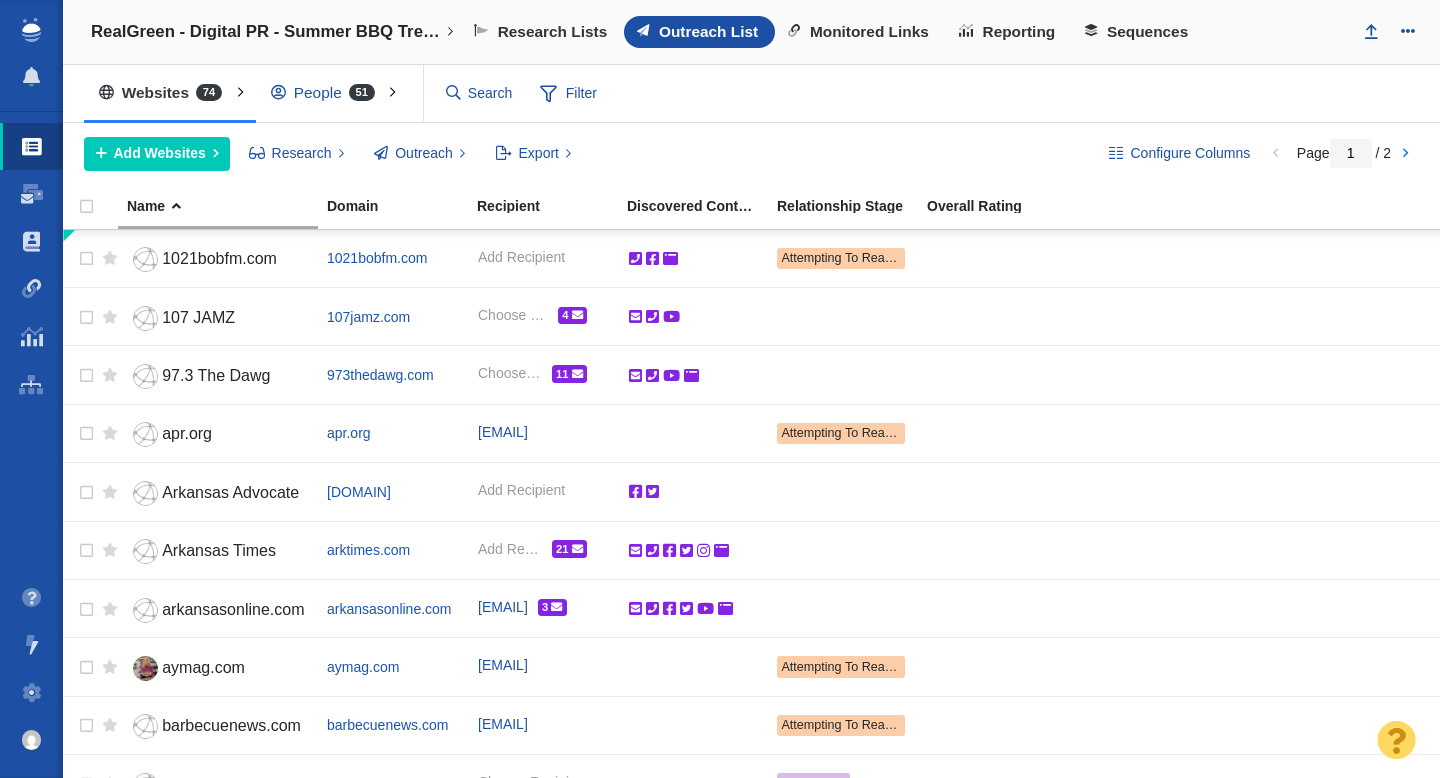 scroll, scrollTop: 0, scrollLeft: 0, axis: both 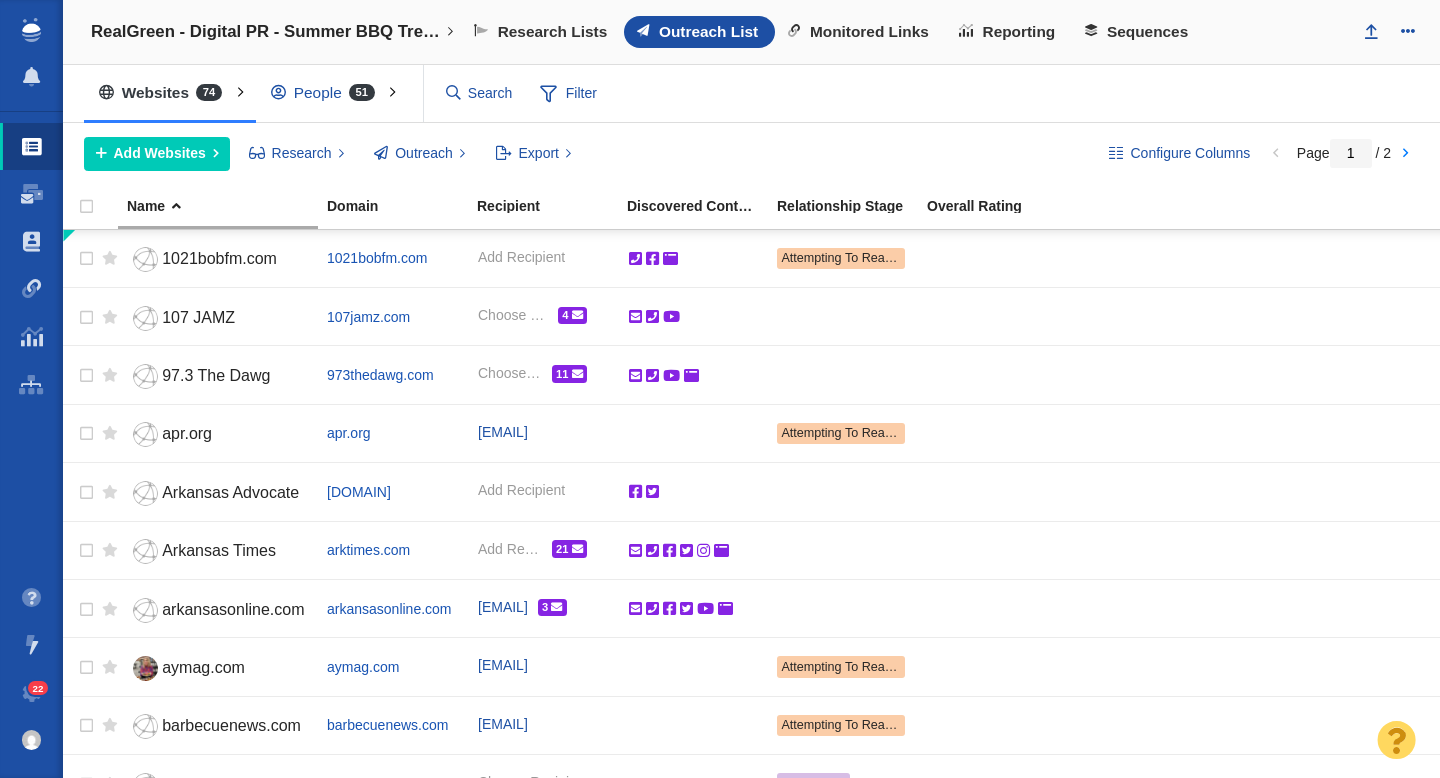 click on "People 51" at bounding box center (327, 93) 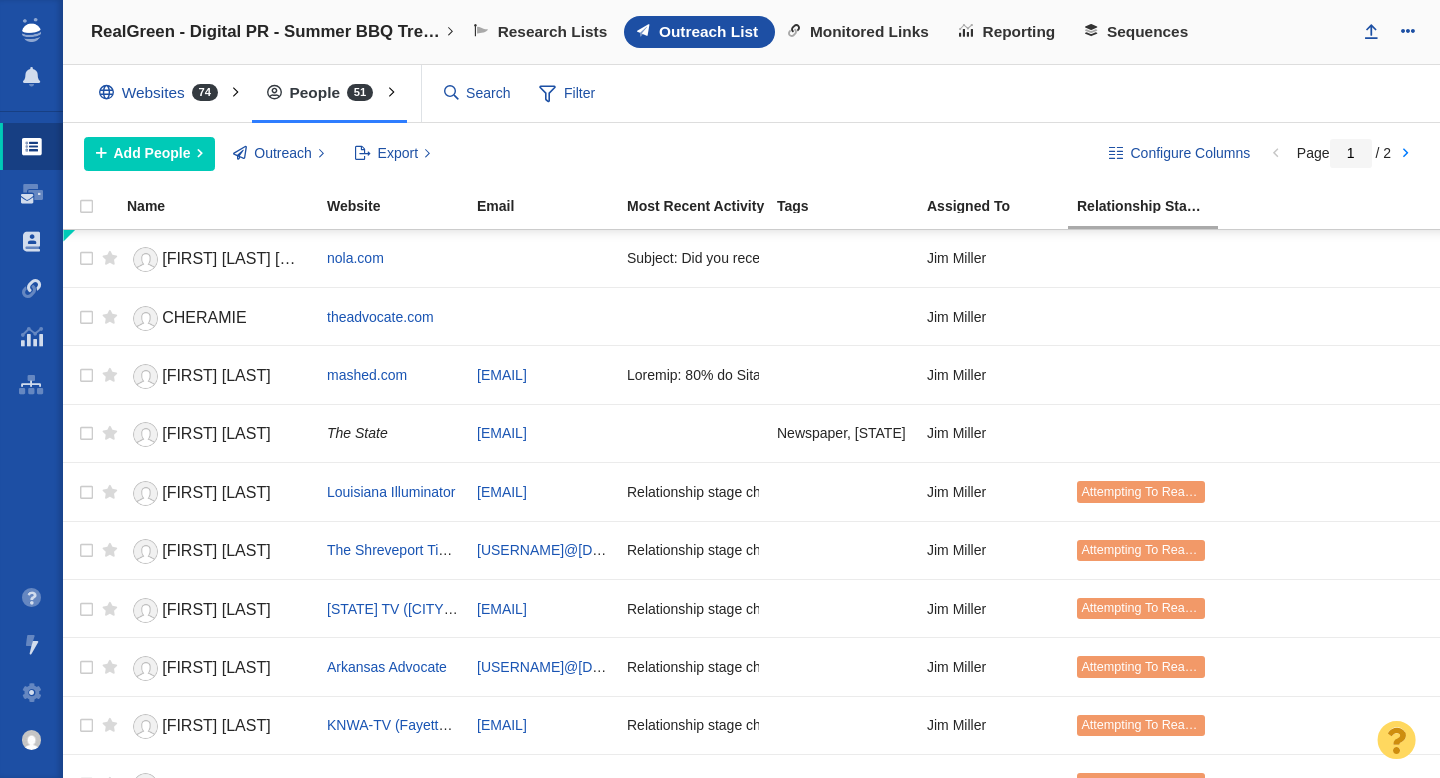 scroll, scrollTop: 0, scrollLeft: 0, axis: both 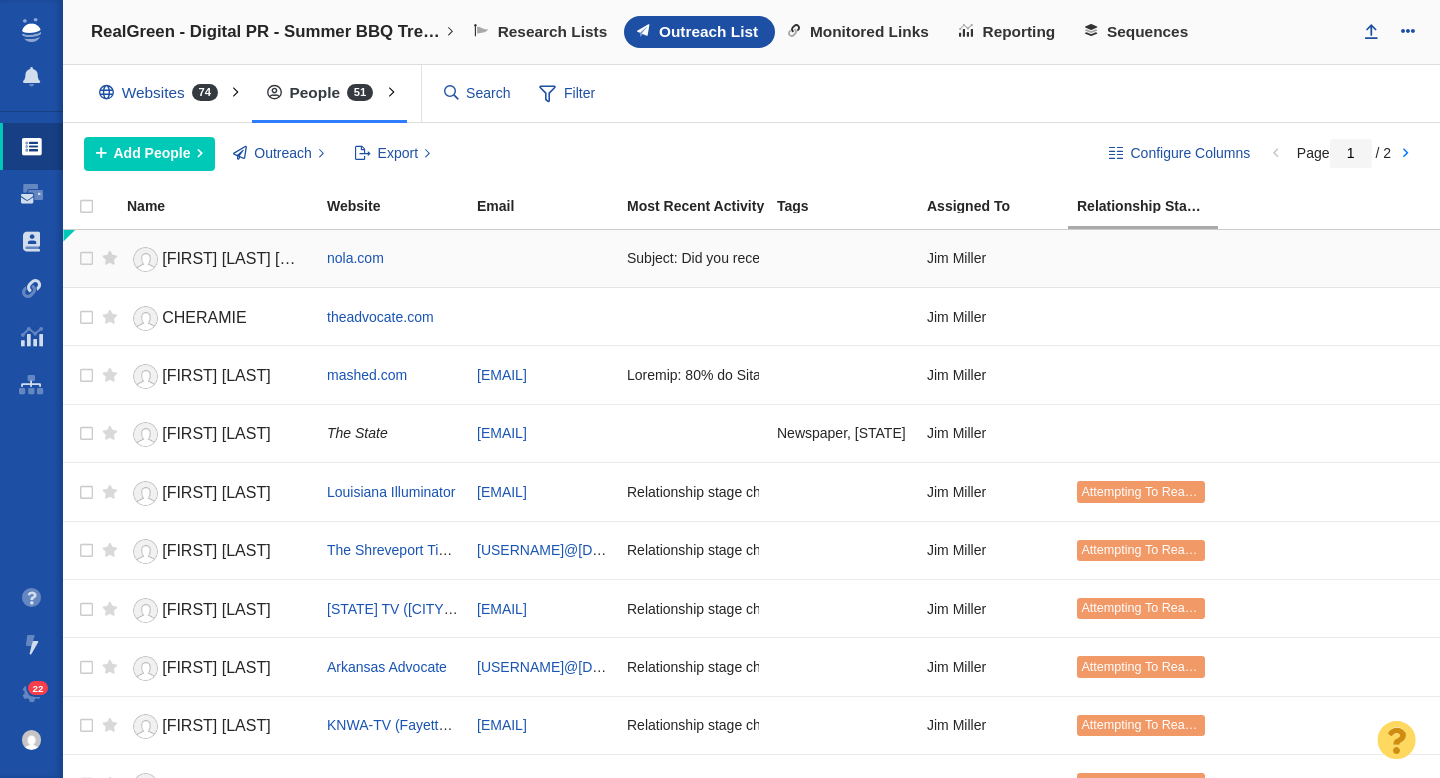click on "[FIRST] [LAST] [COMPANY] [COMPANY]" at bounding box center (309, 258) 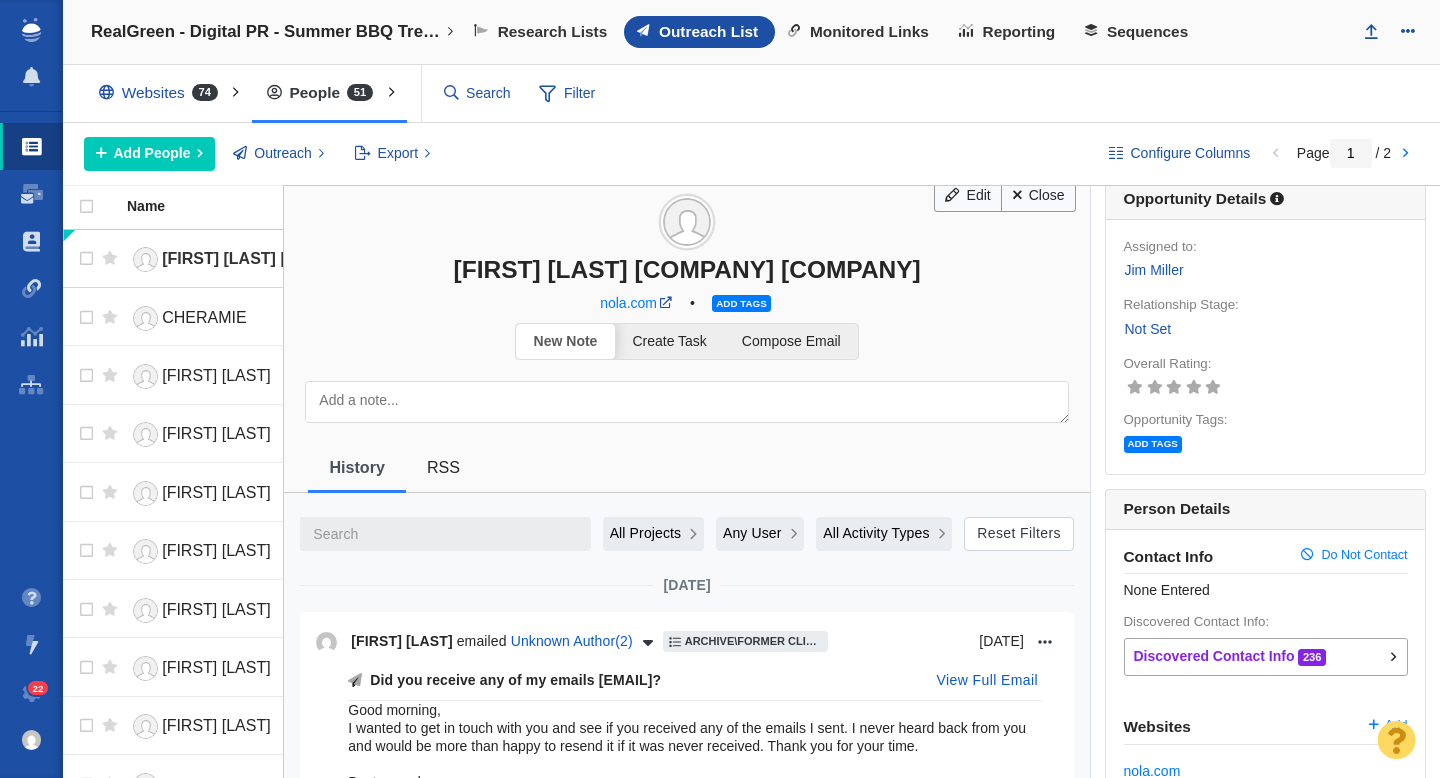 scroll, scrollTop: 0, scrollLeft: 0, axis: both 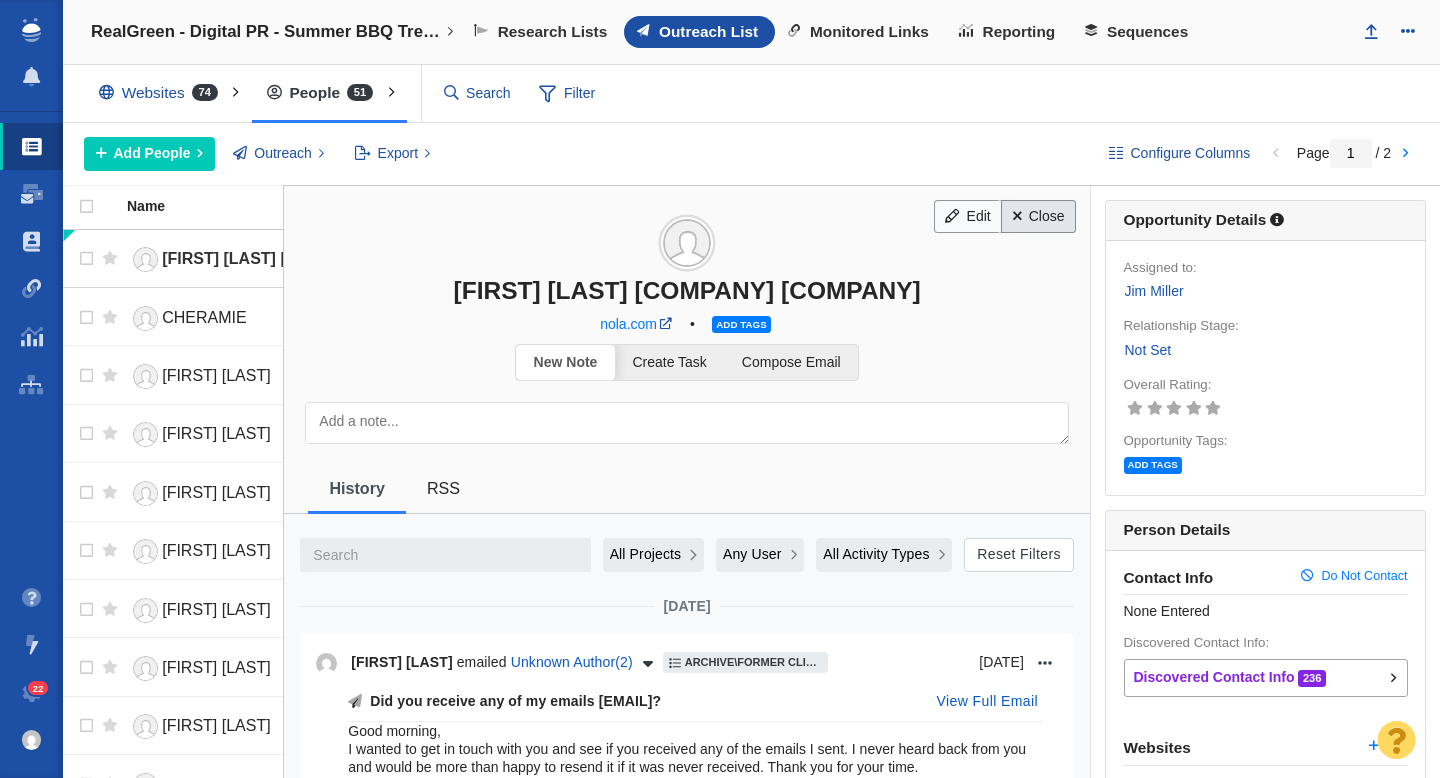 click on "Close" at bounding box center [1038, 217] 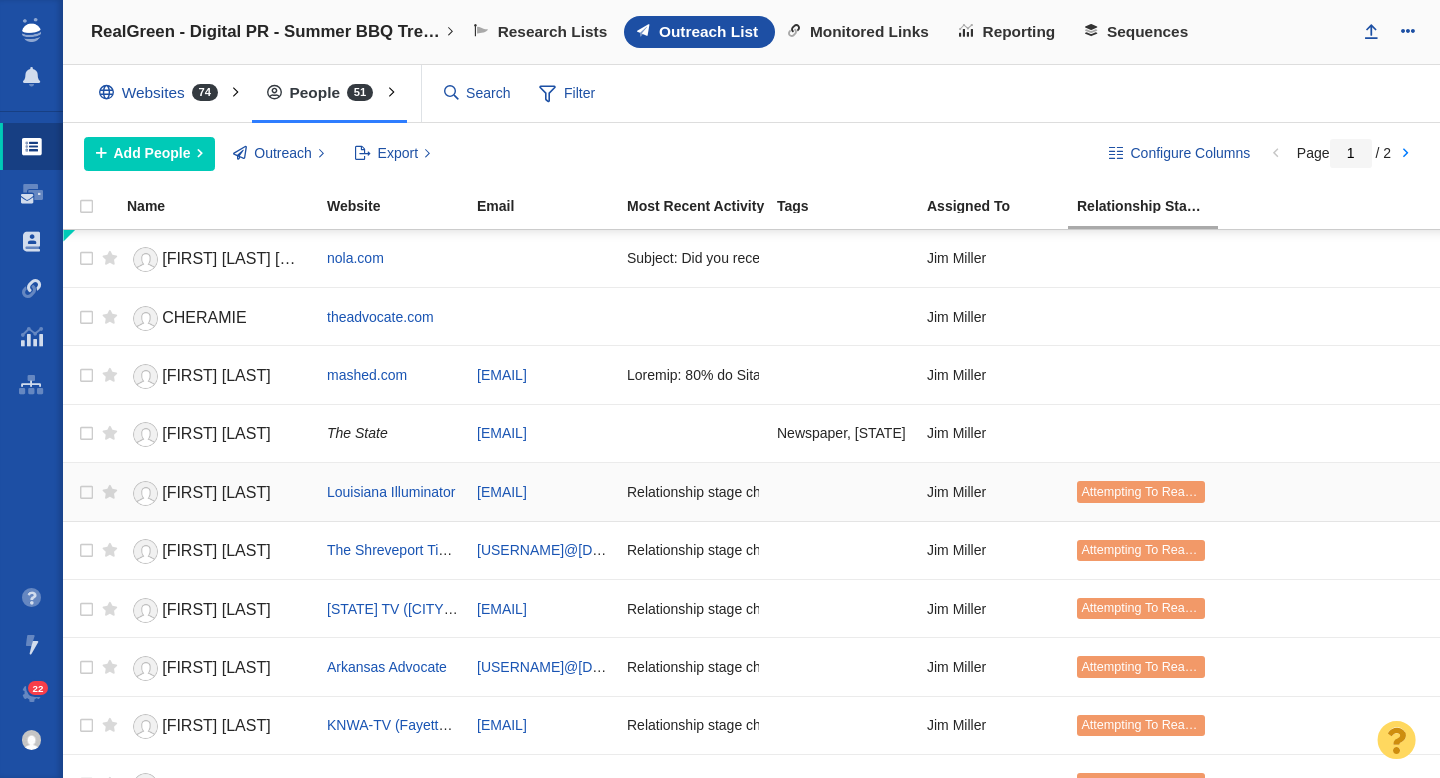 click on "[FIRST] [LAST]" at bounding box center [216, 492] 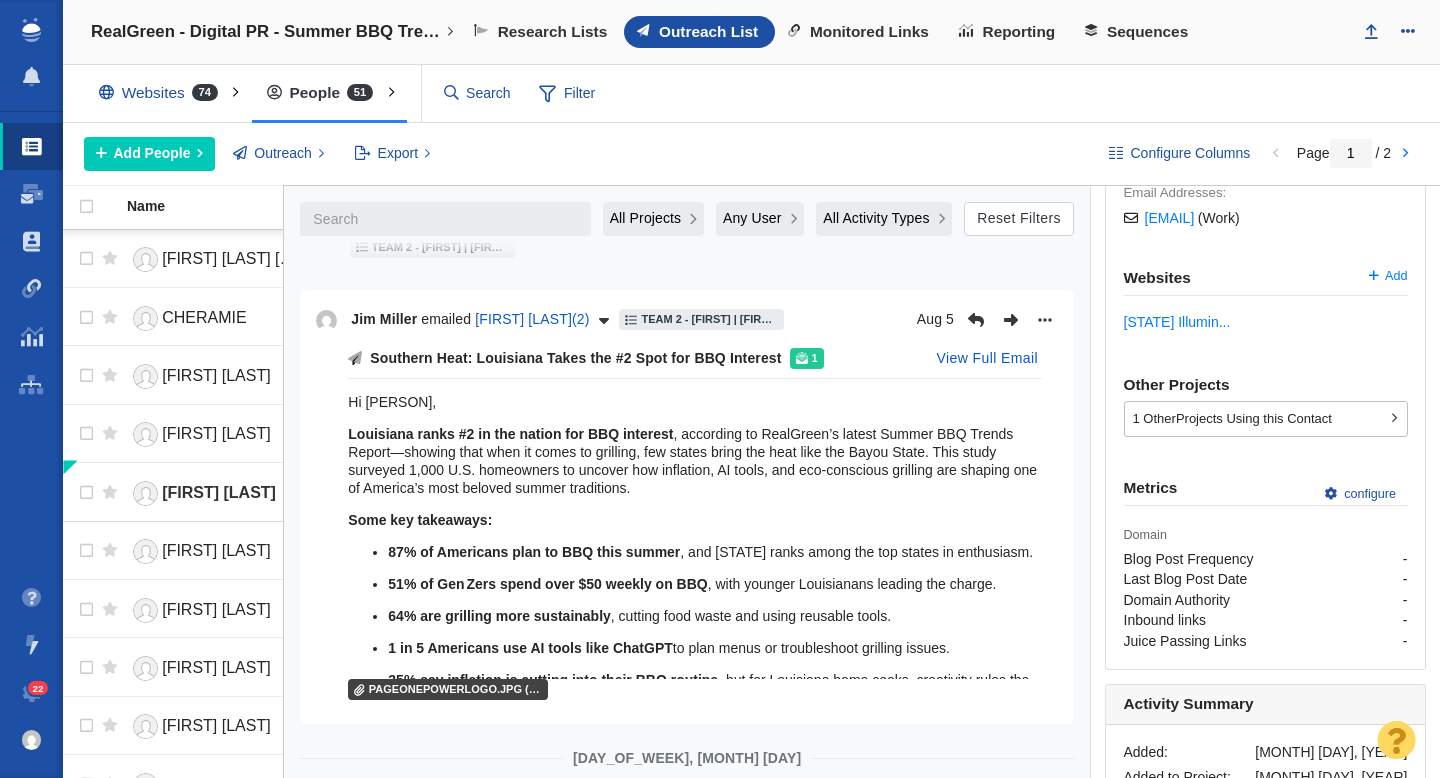 scroll, scrollTop: 436, scrollLeft: 0, axis: vertical 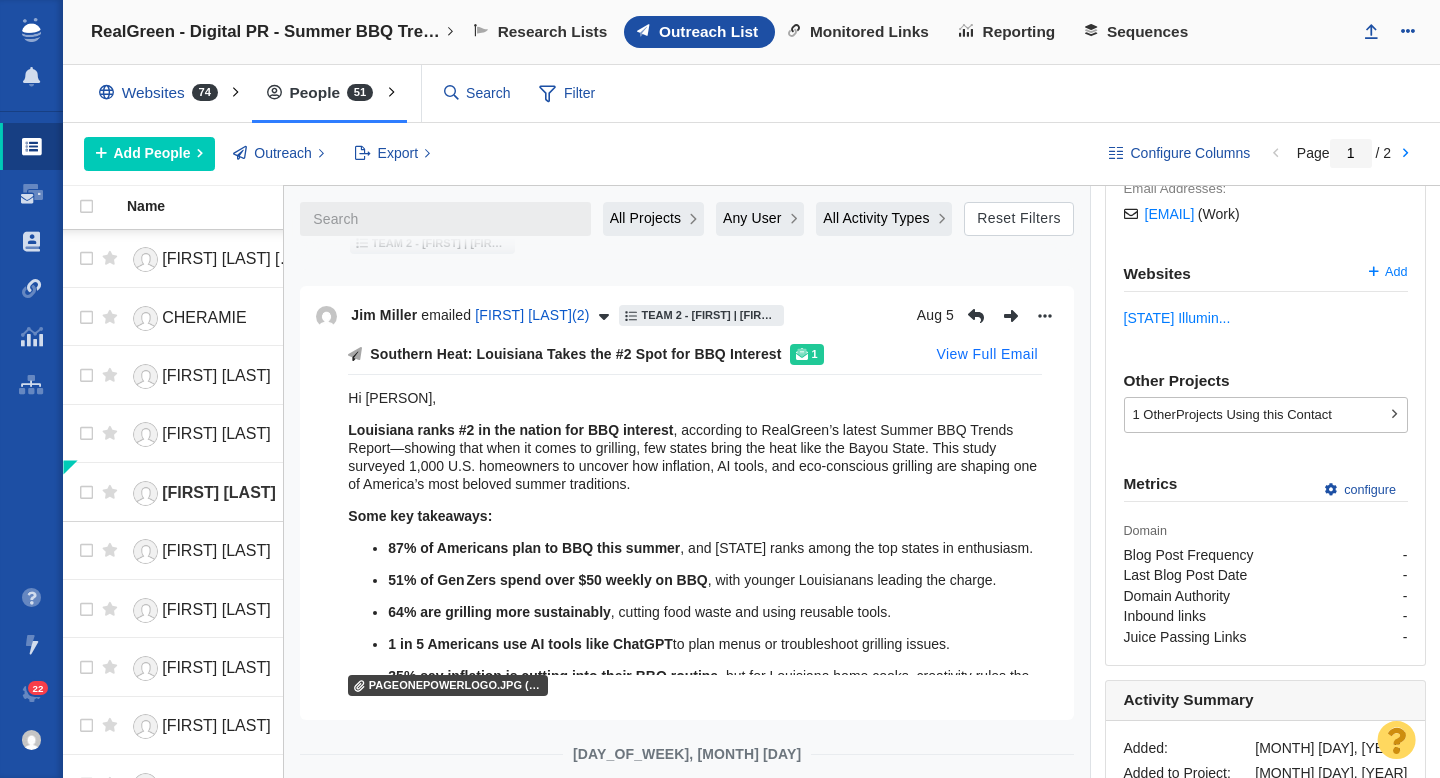 click on "View Full Email" at bounding box center [987, 355] 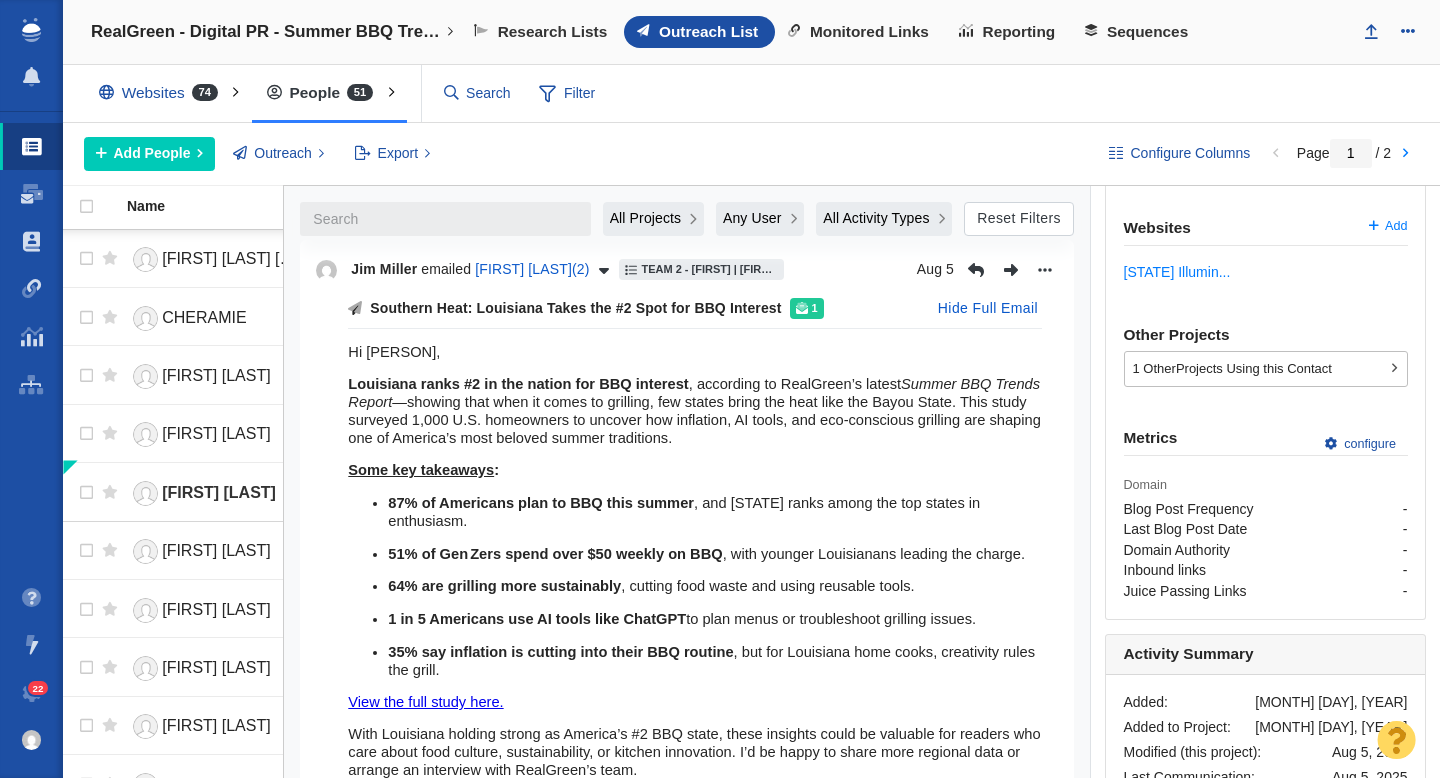 scroll, scrollTop: 468, scrollLeft: 0, axis: vertical 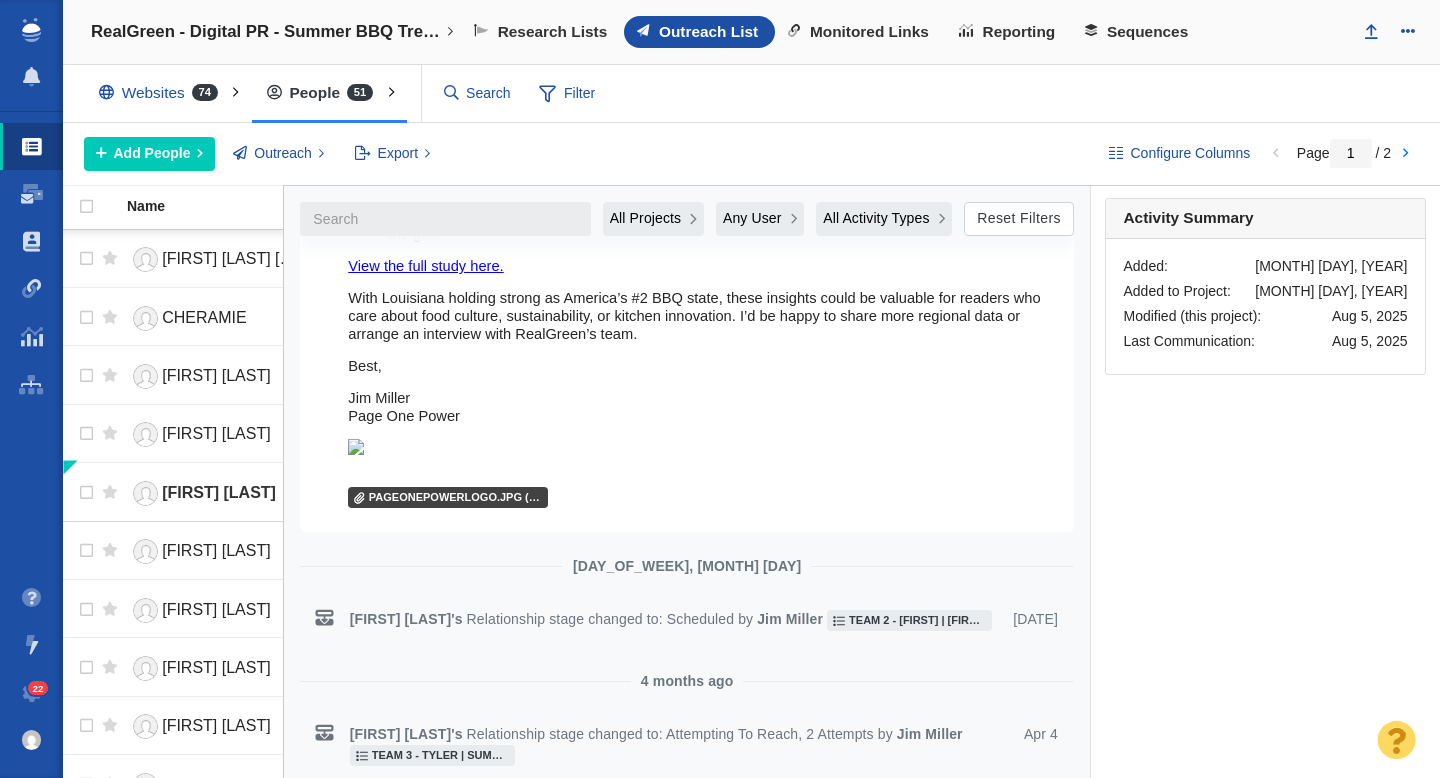 drag, startPoint x: 351, startPoint y: 369, endPoint x: 442, endPoint y: 395, distance: 94.641426 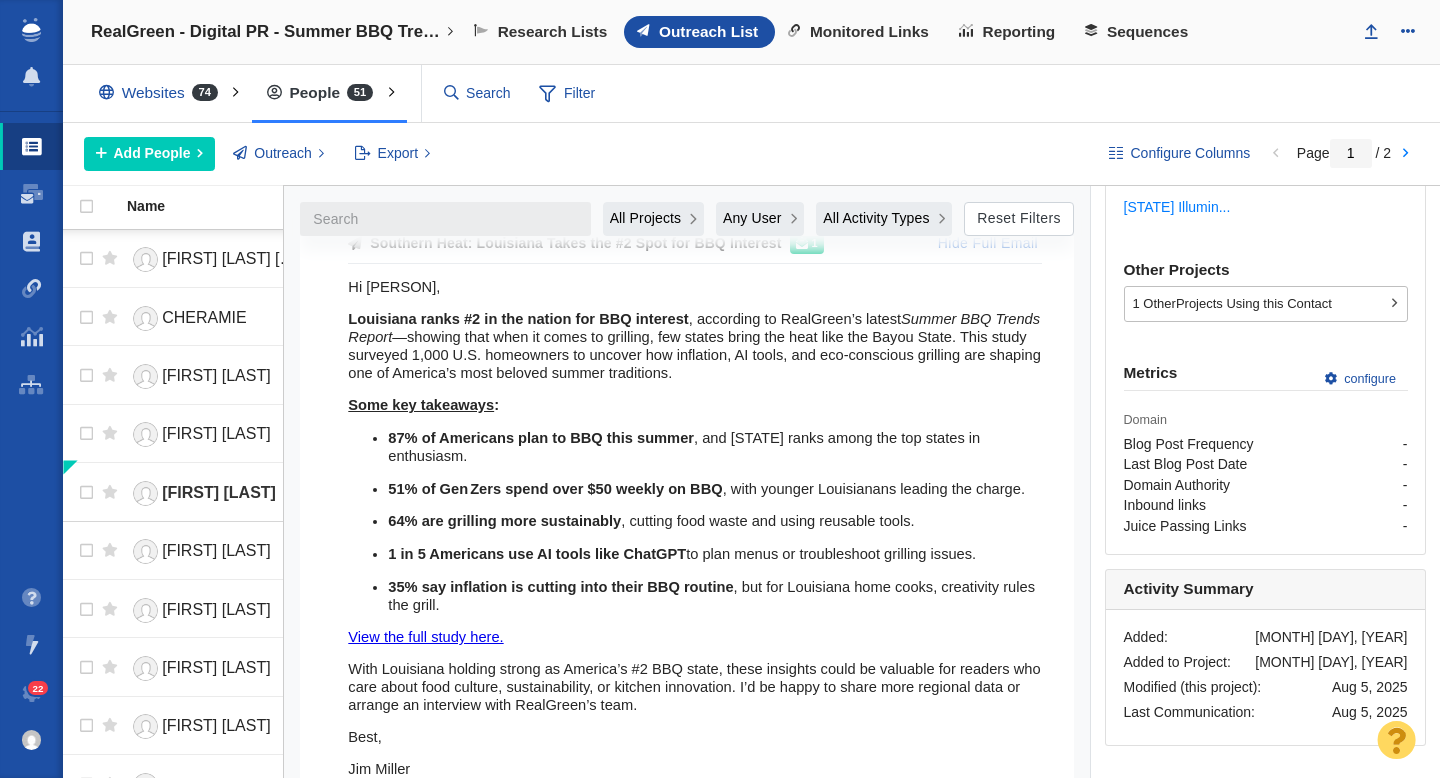 scroll, scrollTop: 521, scrollLeft: 0, axis: vertical 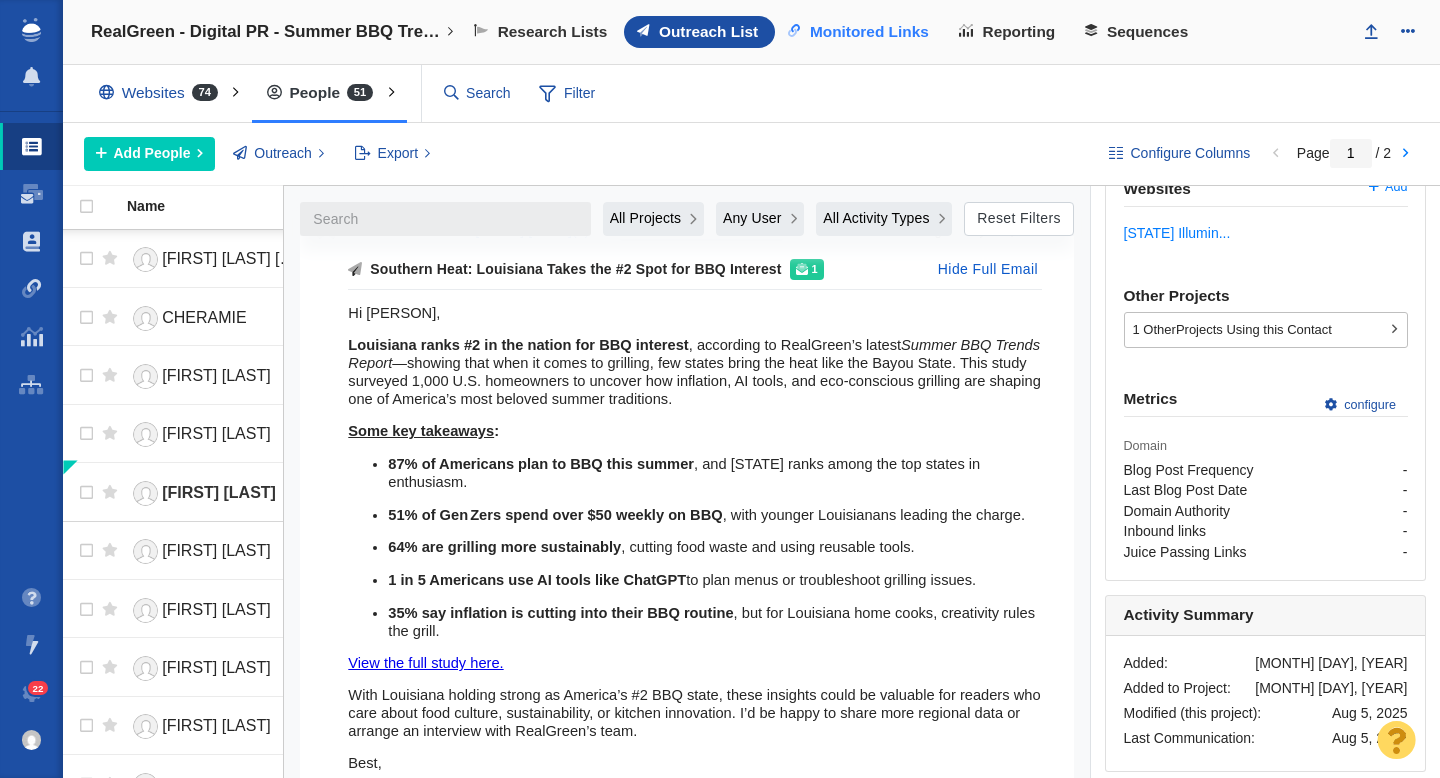 click on "Monitored Links" at bounding box center (869, 32) 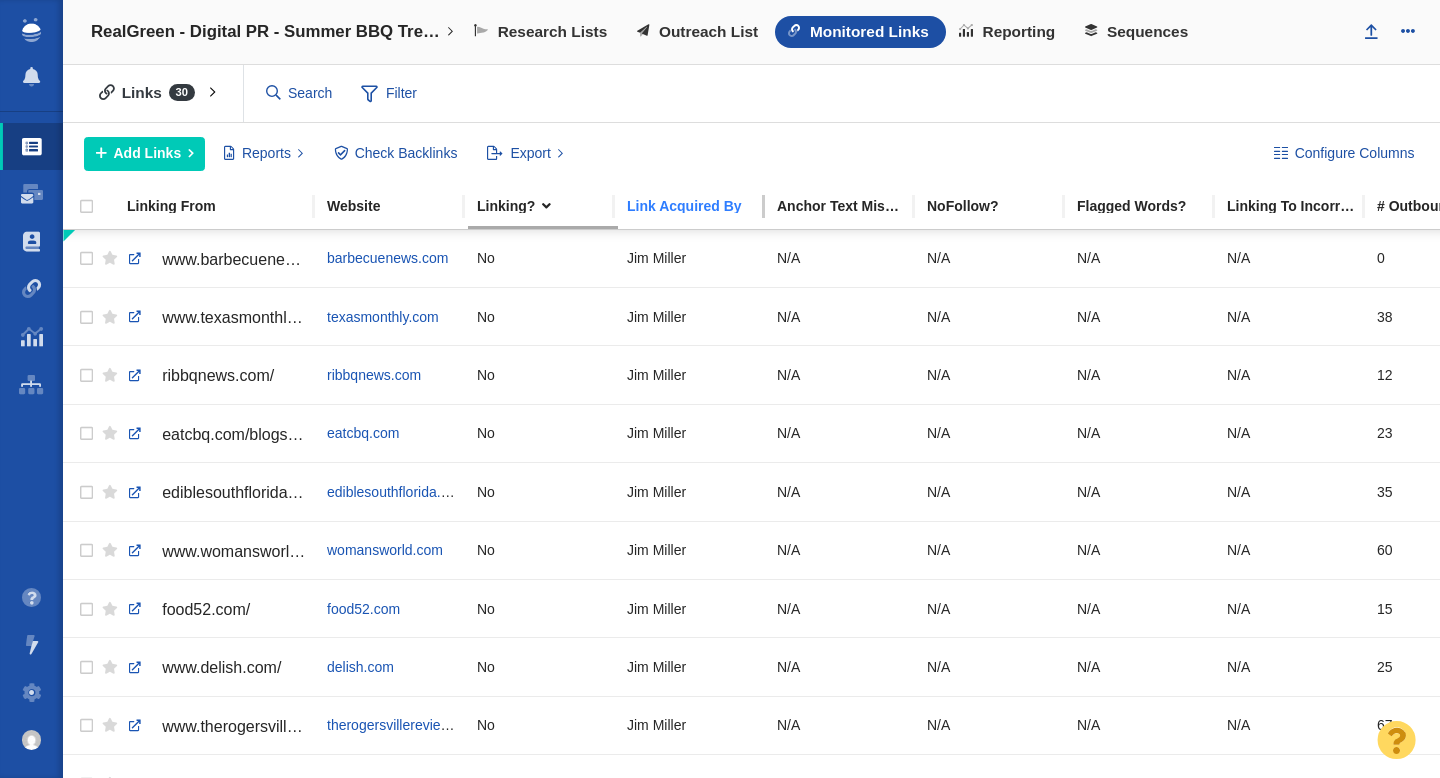 scroll, scrollTop: 0, scrollLeft: 0, axis: both 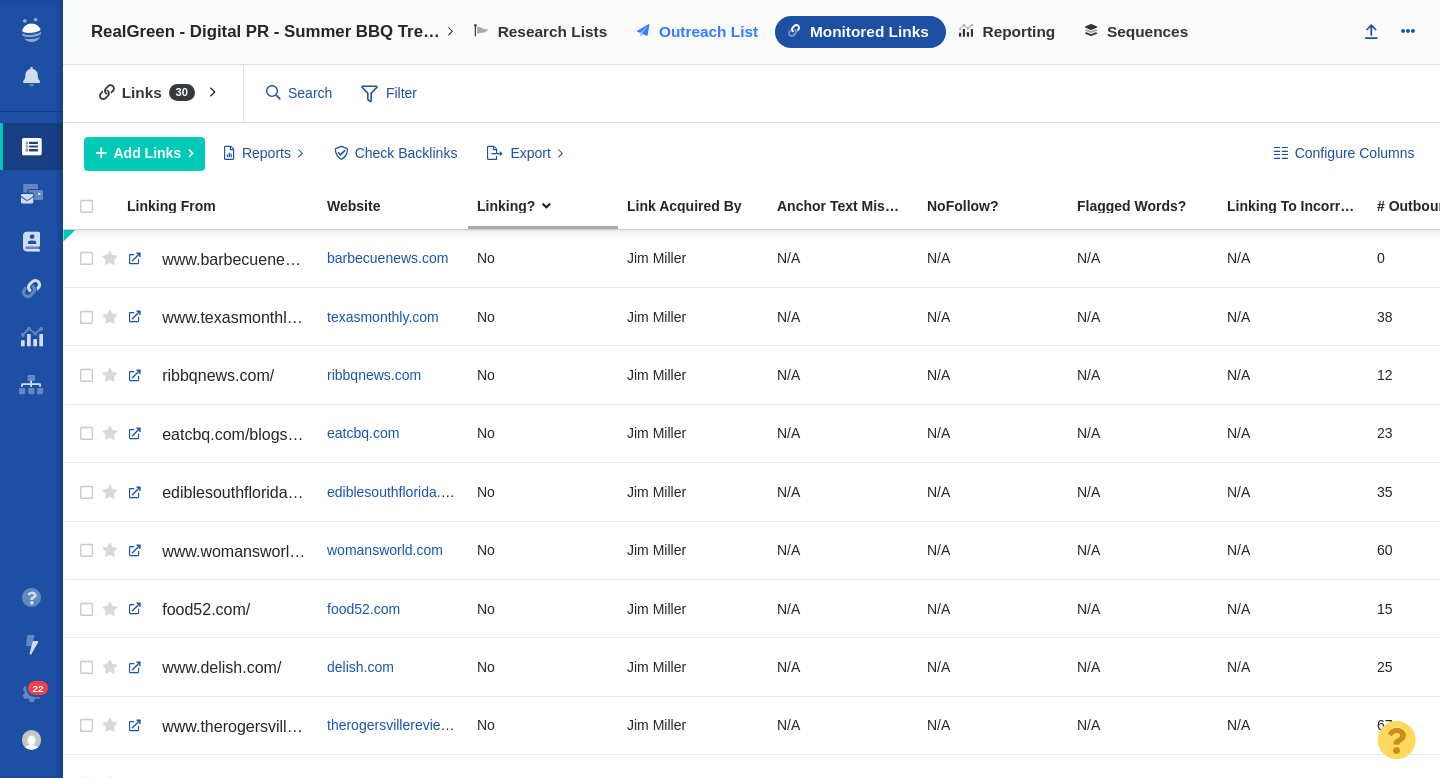 click on "Outreach List" at bounding box center [708, 32] 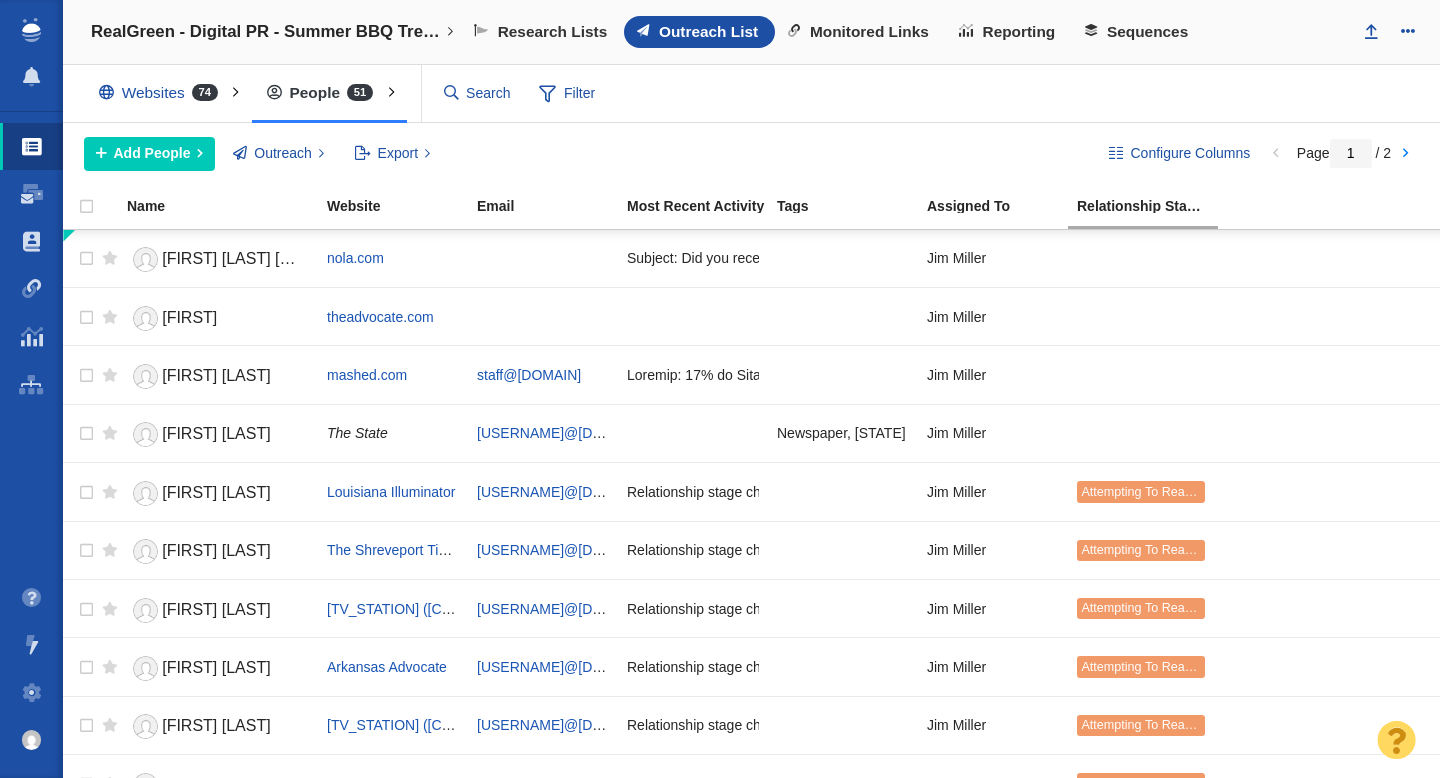 scroll, scrollTop: 0, scrollLeft: 0, axis: both 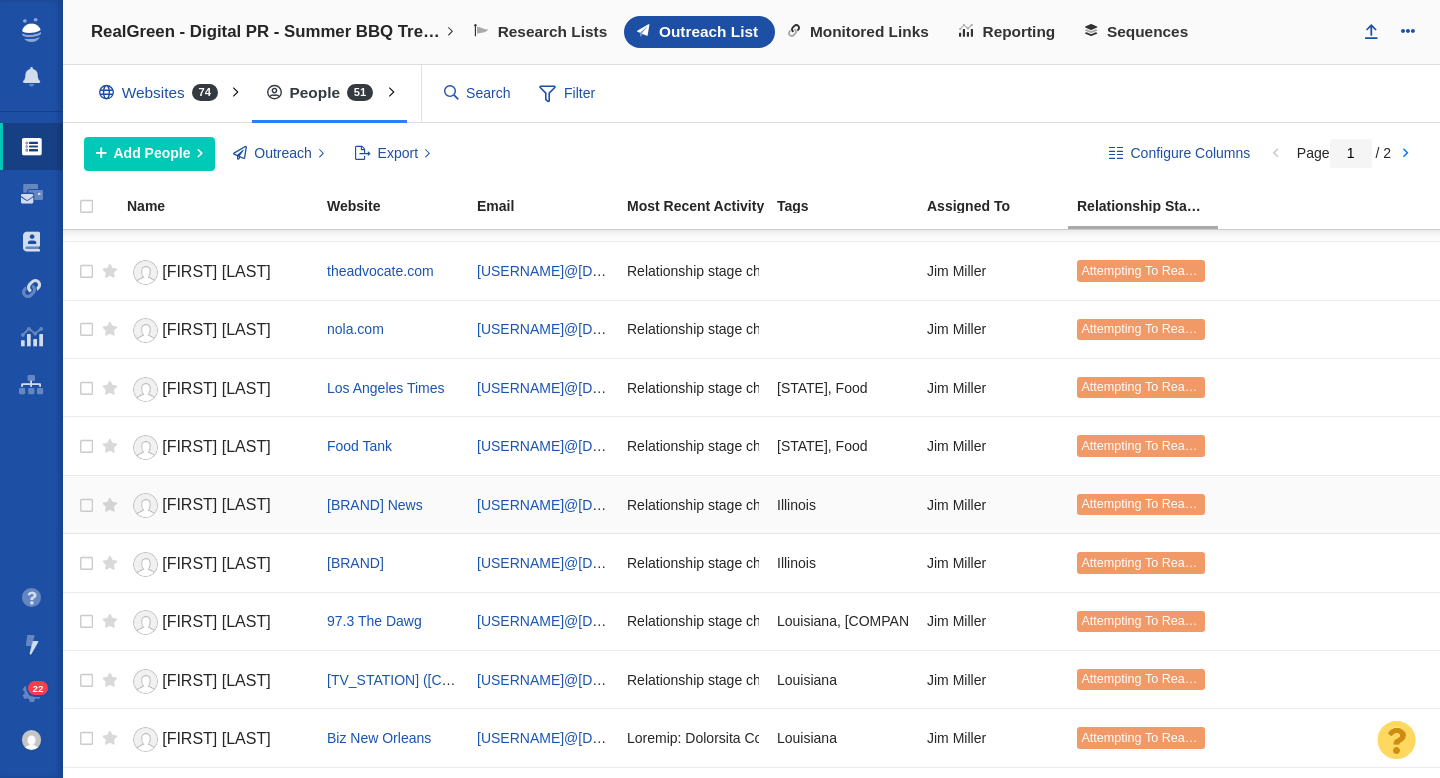 click on "[FIRST] [LAST]" at bounding box center [216, 504] 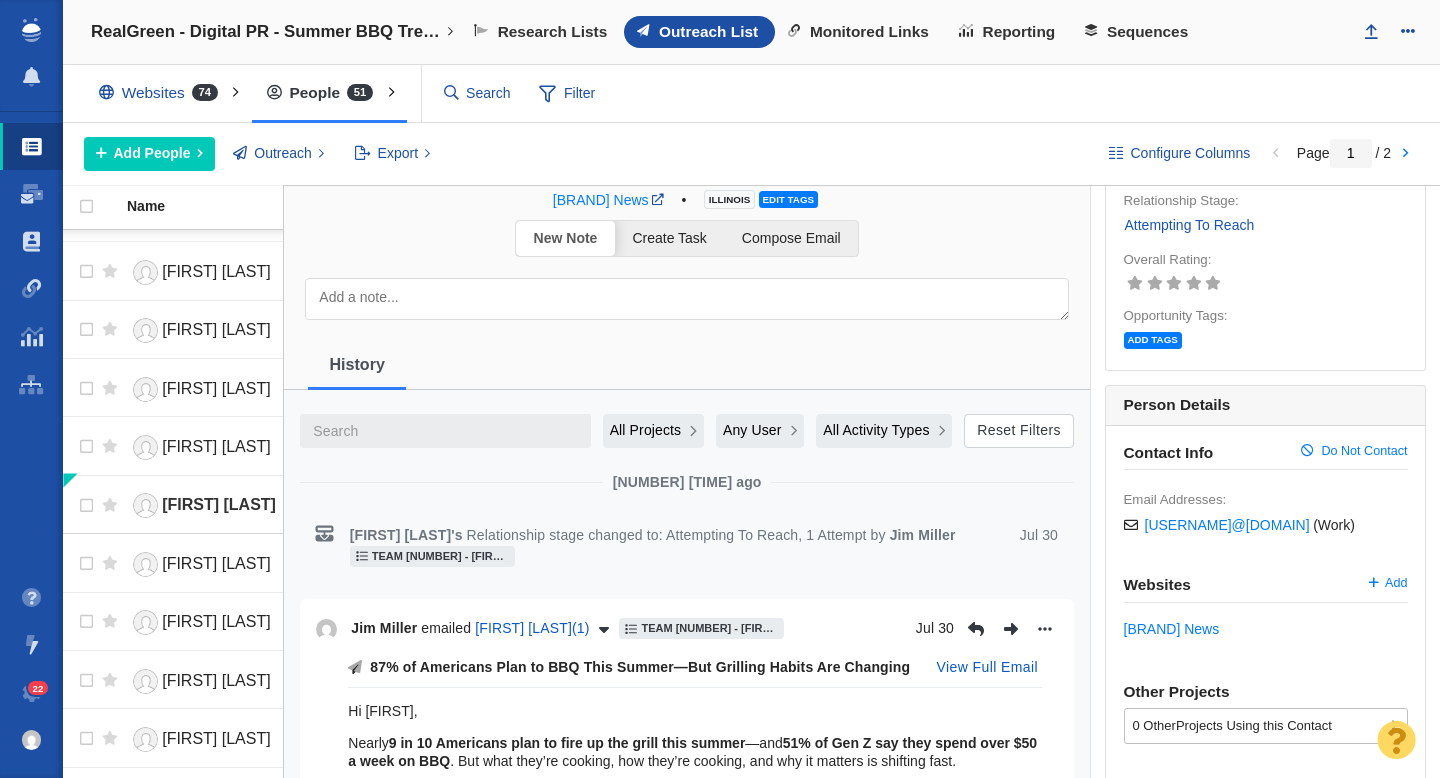 scroll, scrollTop: 59, scrollLeft: 0, axis: vertical 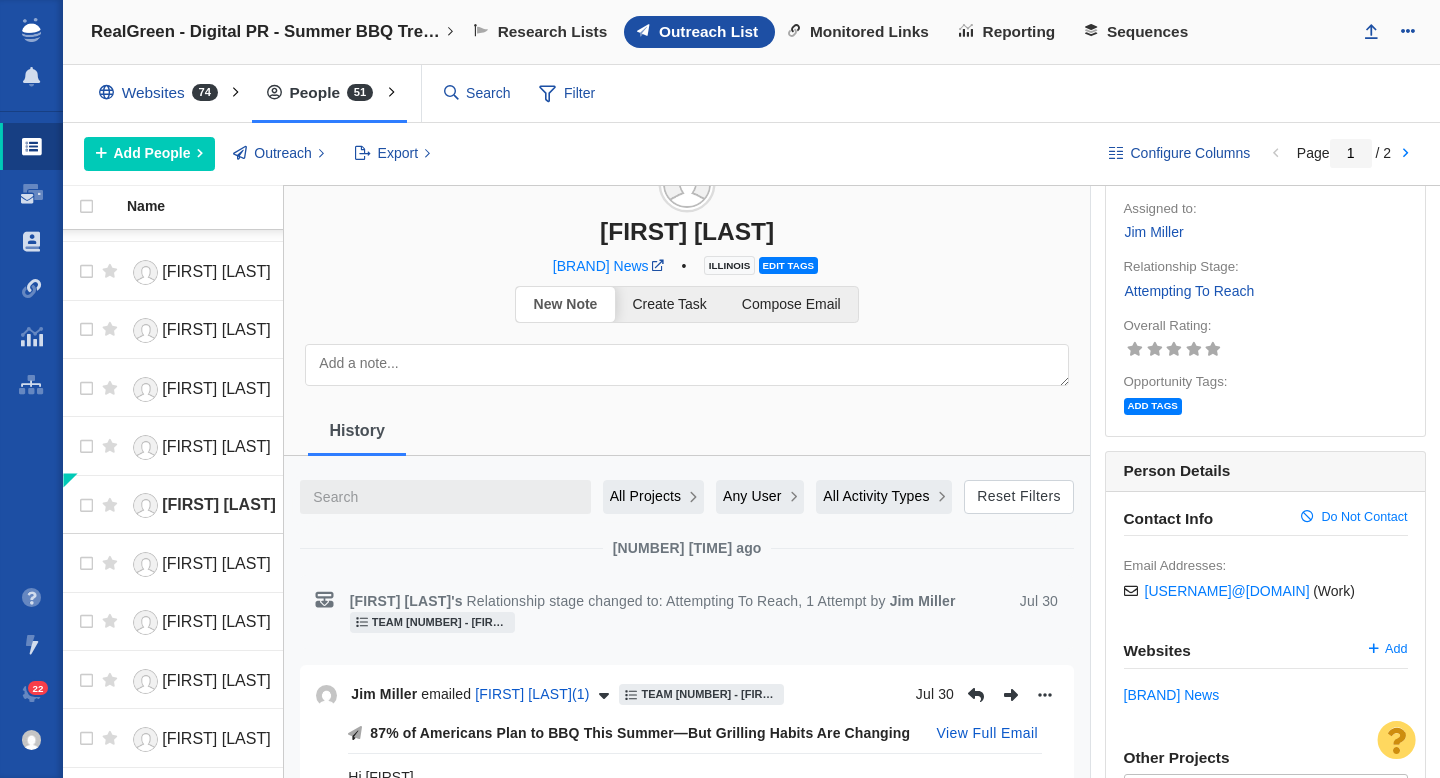 click on "[FIRST] [LAST]" at bounding box center [687, 231] 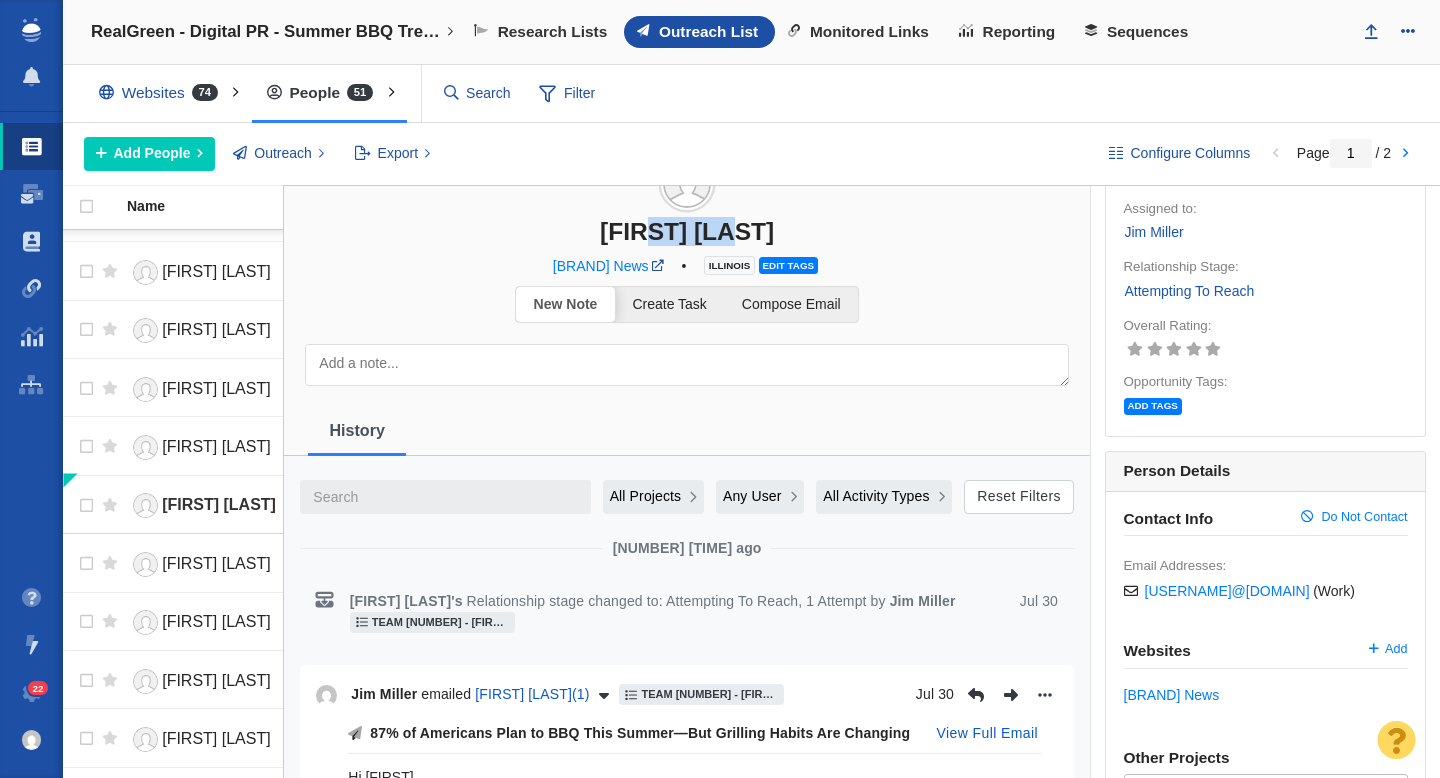 click on "[FIRST] [LAST]" at bounding box center [687, 231] 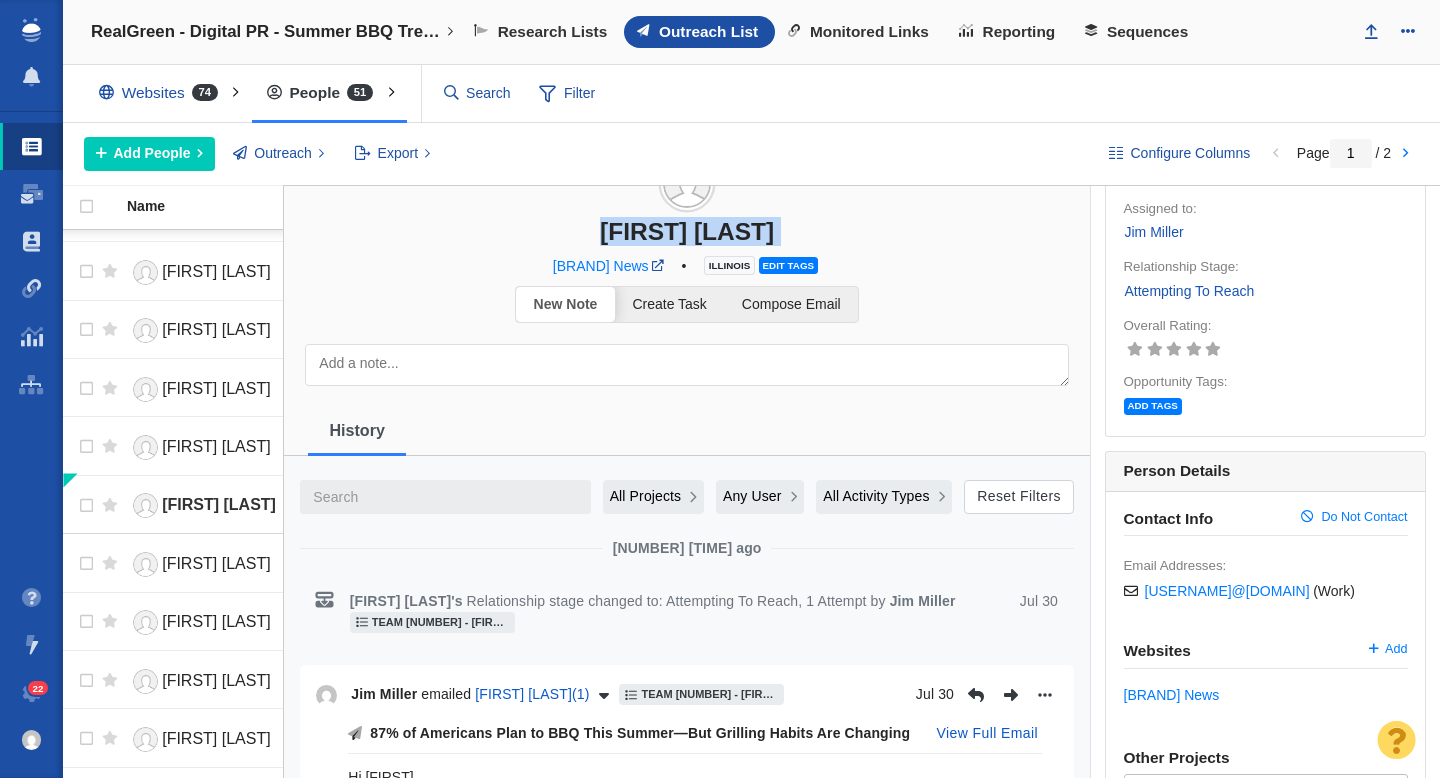 click on "[FIRST] [LAST]" at bounding box center (687, 231) 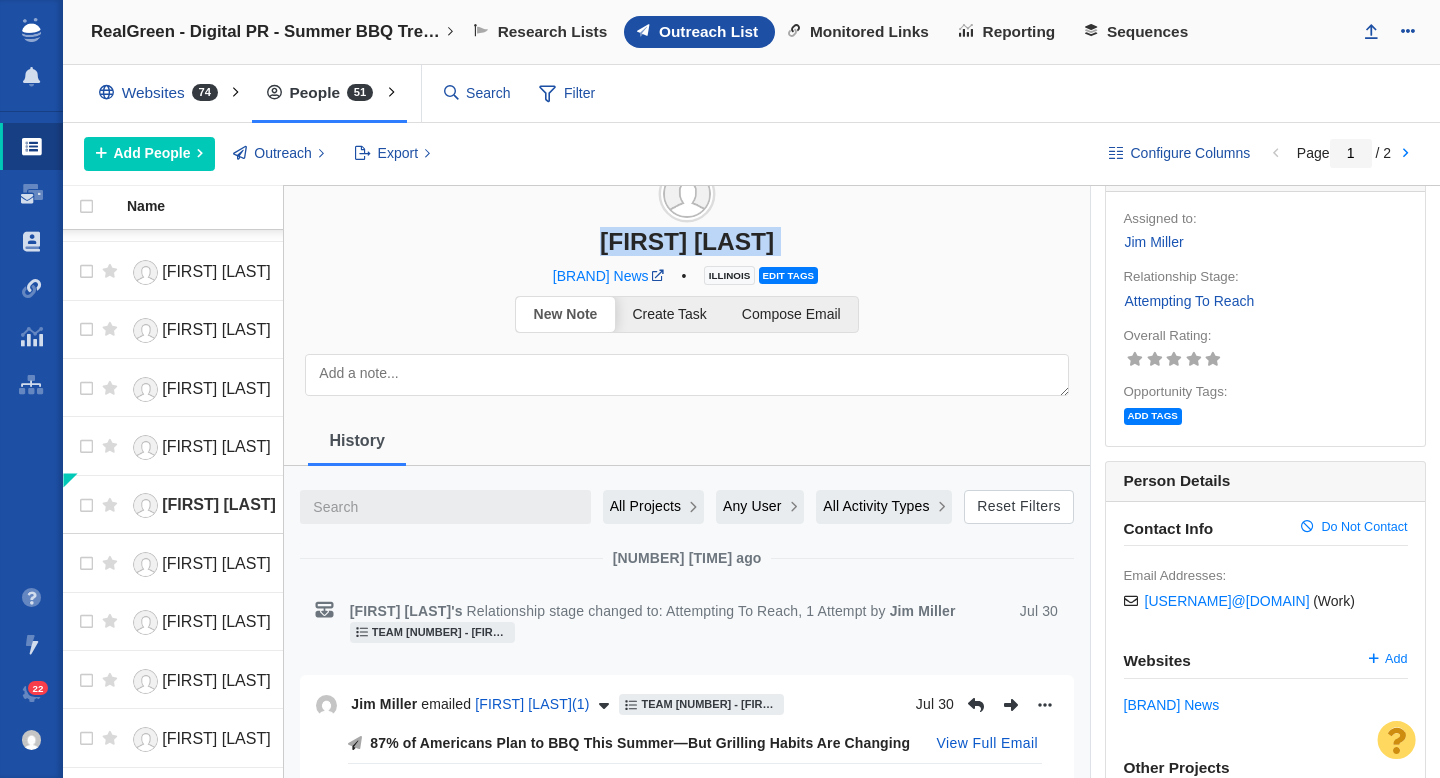 scroll, scrollTop: 13, scrollLeft: 0, axis: vertical 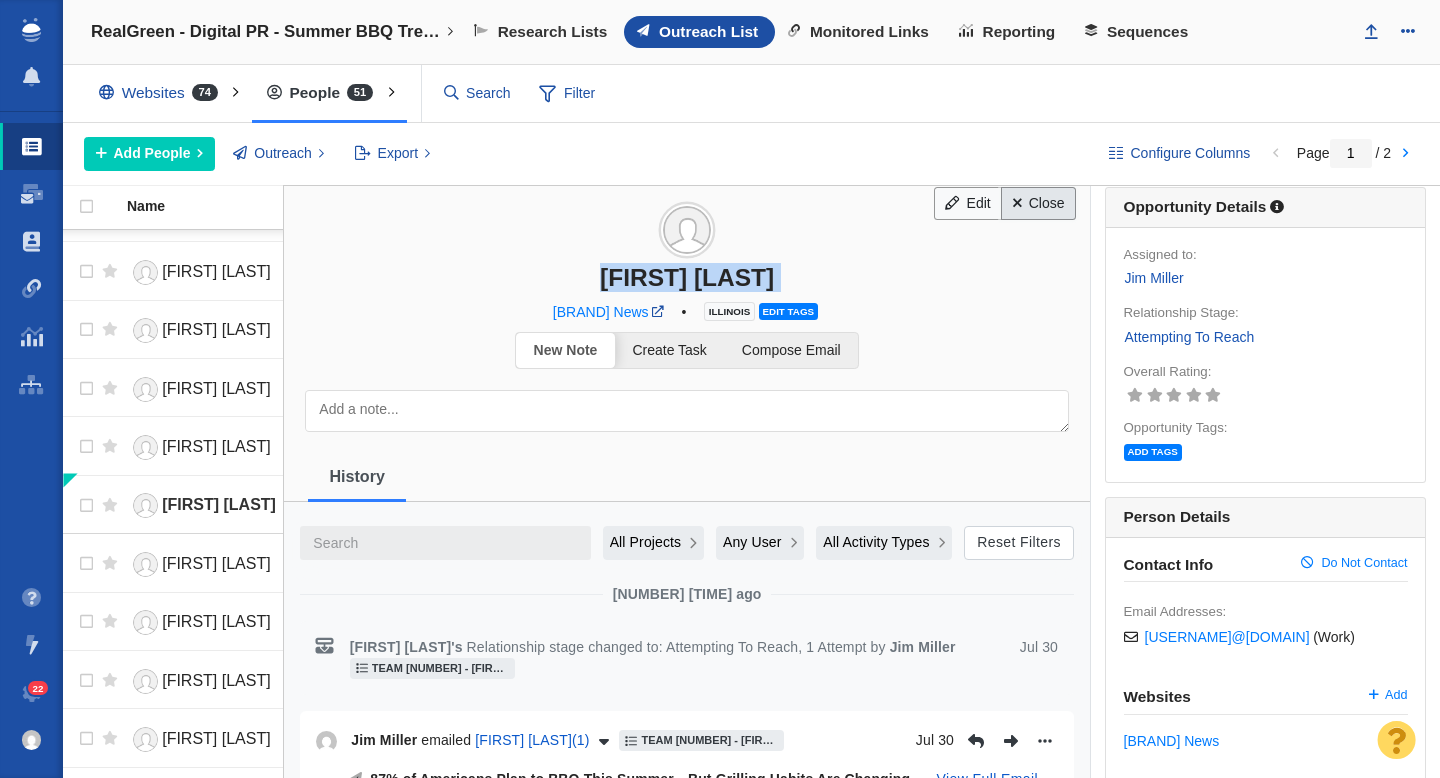 click on "Close" at bounding box center [1038, 204] 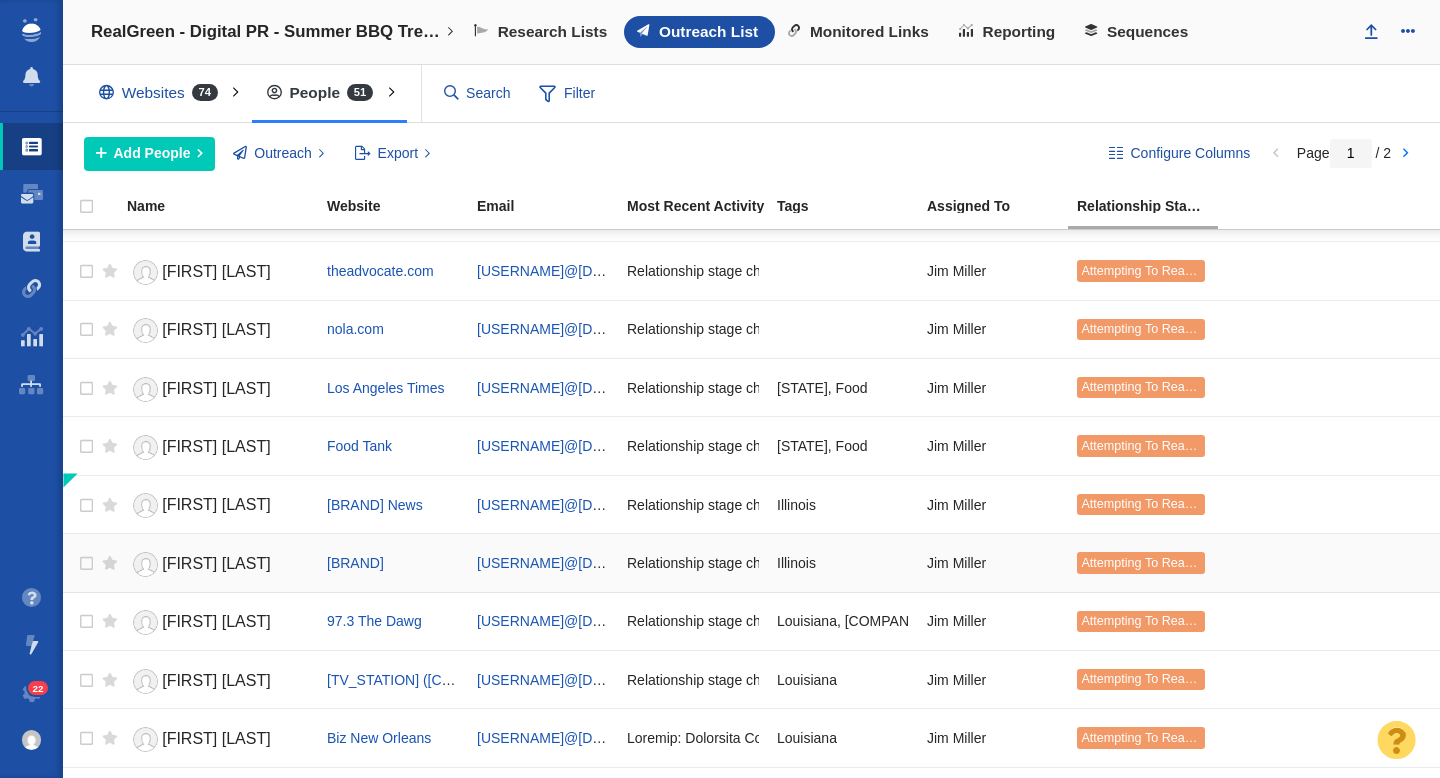 click on "[FIRST] [LAST]" at bounding box center (216, 563) 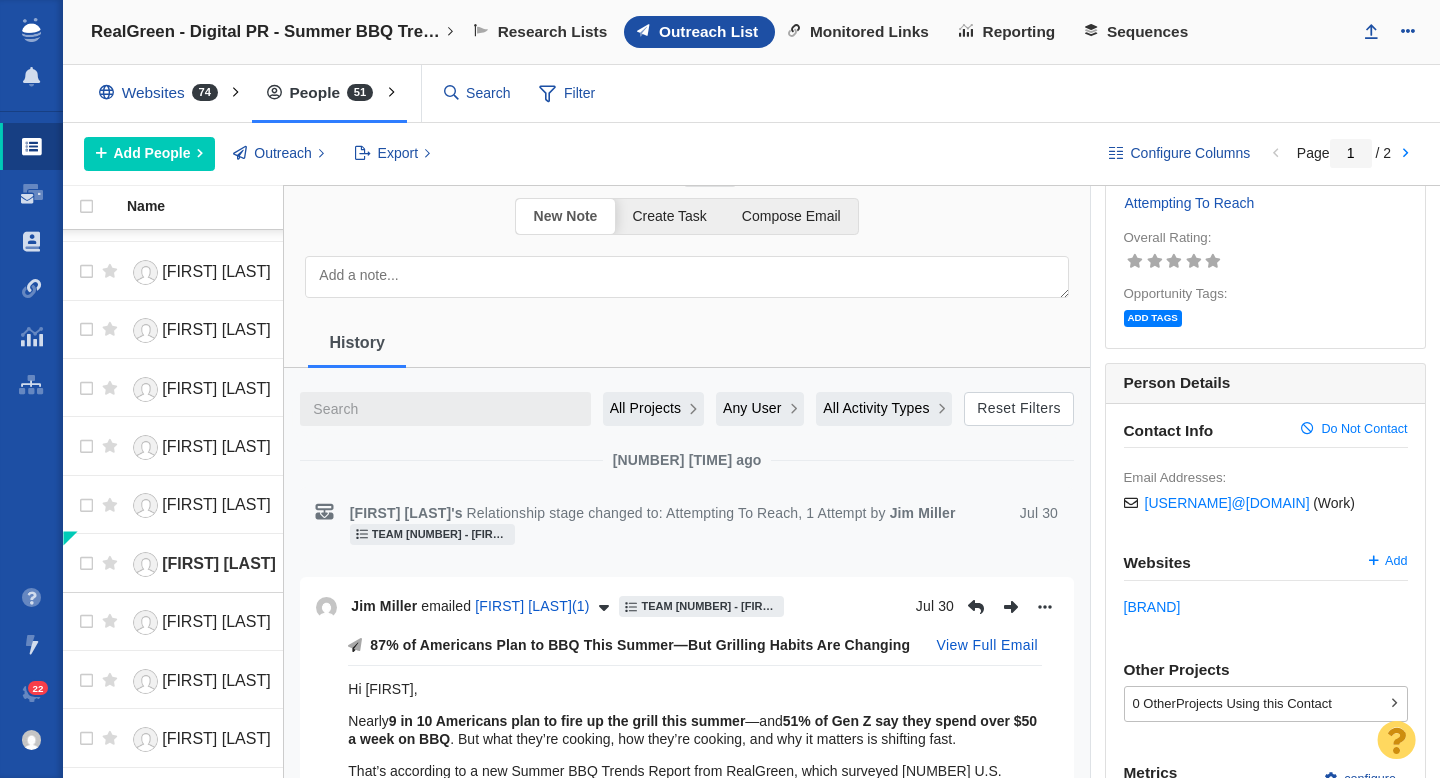 scroll, scrollTop: 0, scrollLeft: 0, axis: both 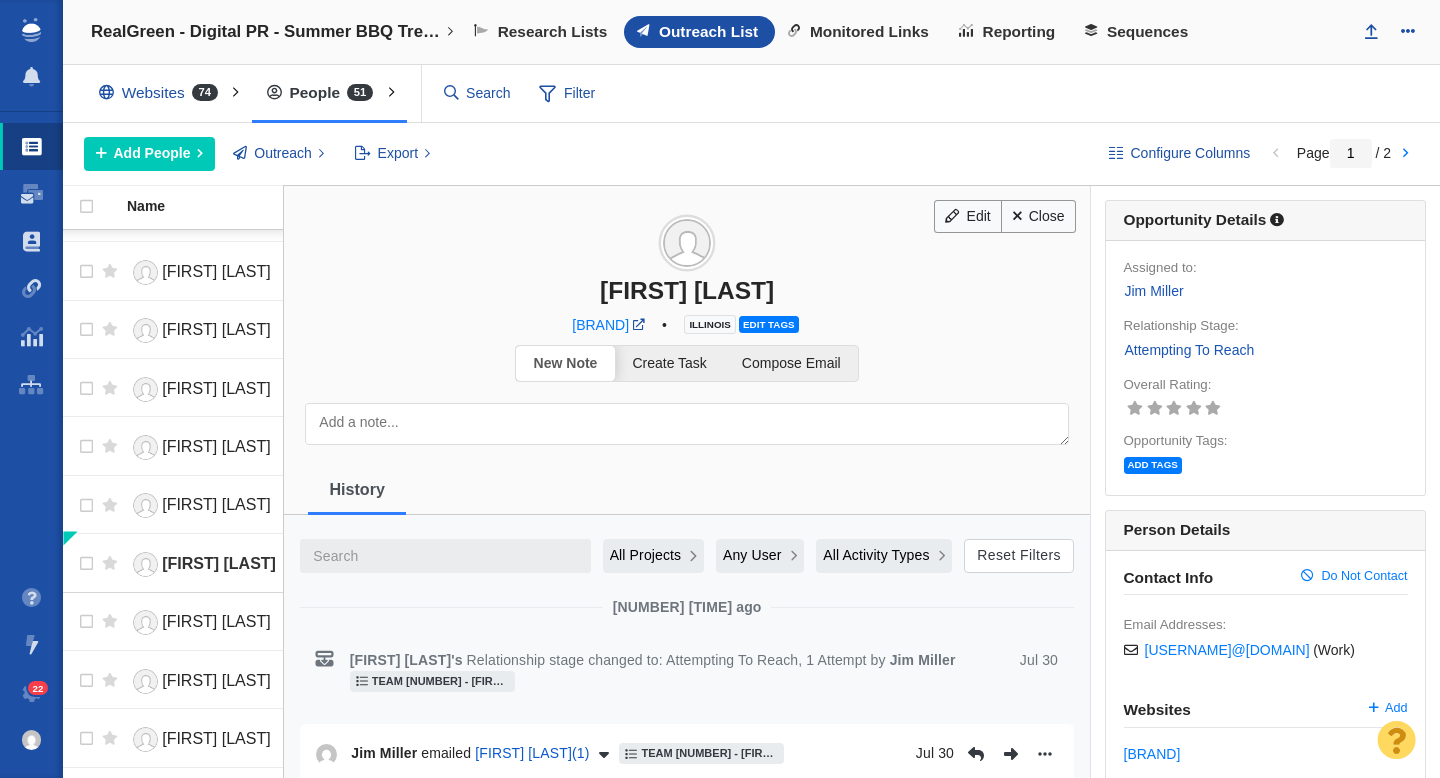 click on "[FIRST] [LAST]" at bounding box center [687, 290] 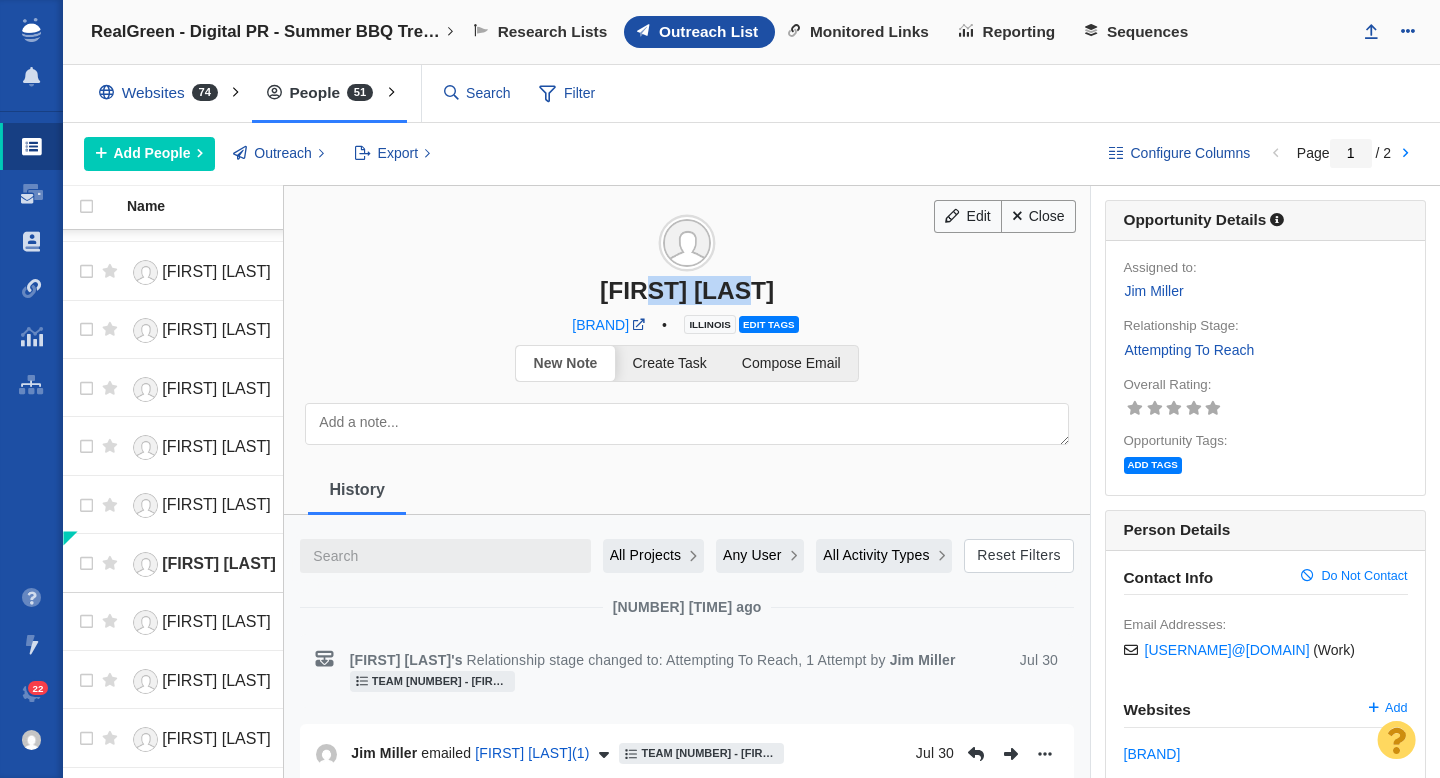 click on "[FIRST] [LAST]" at bounding box center (687, 290) 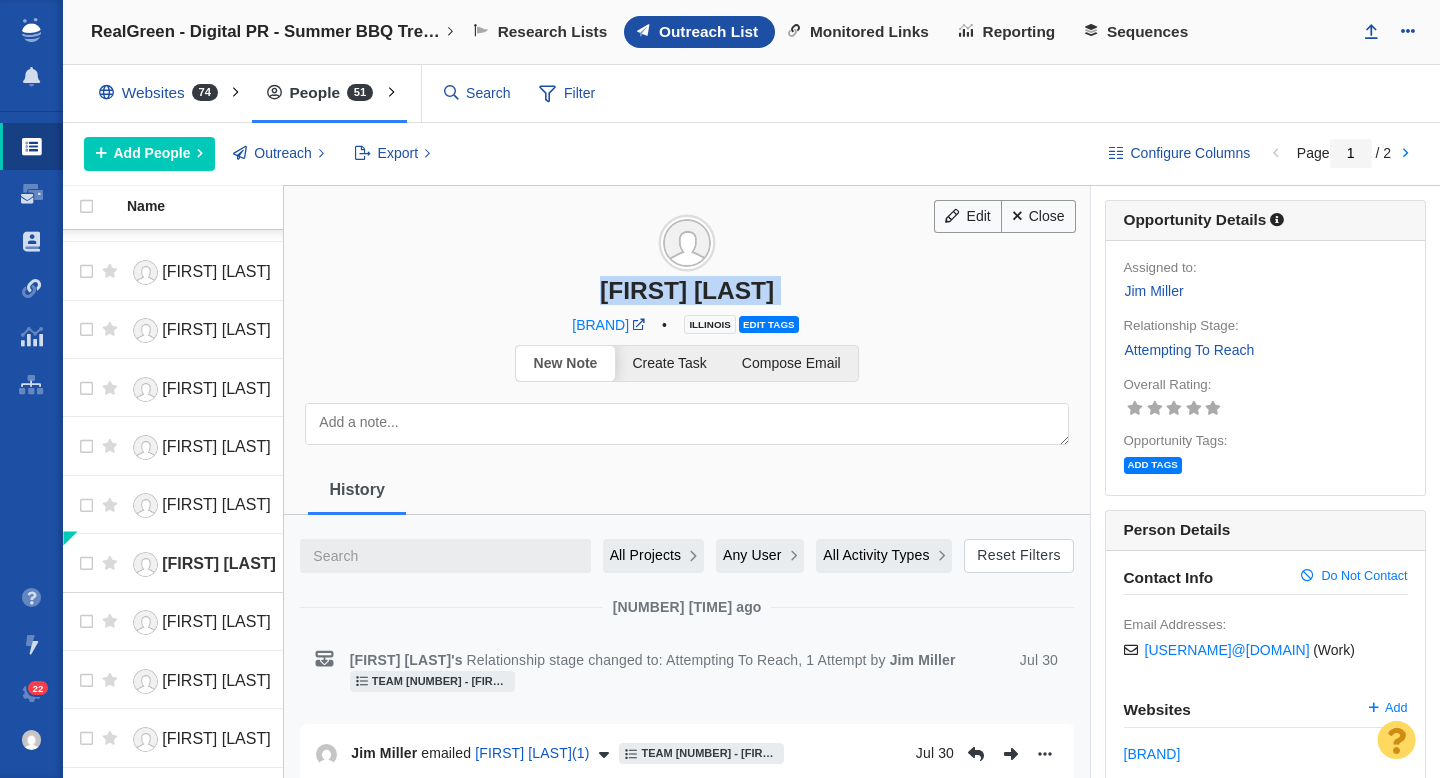 click on "[FIRST] [LAST]" at bounding box center [687, 290] 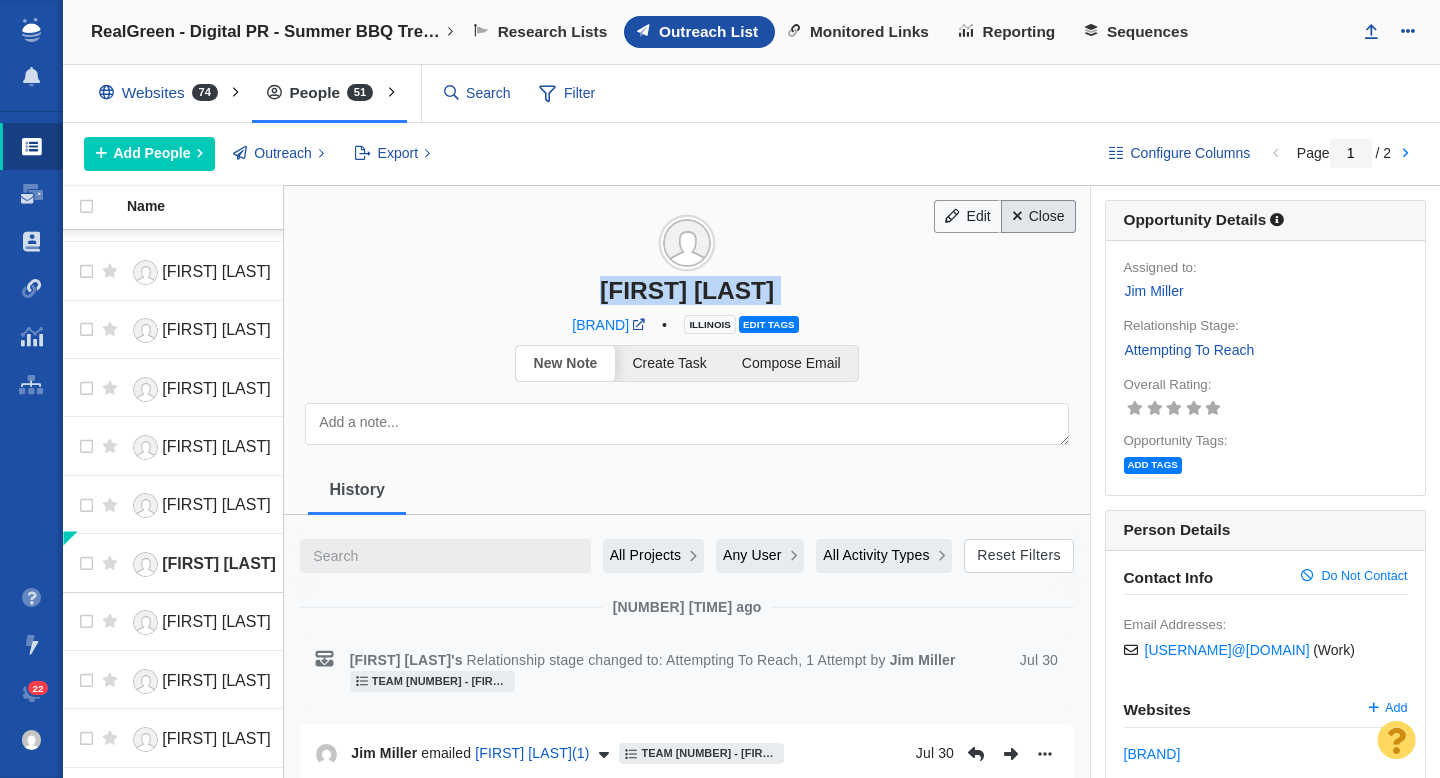 click on "Close" at bounding box center [1038, 217] 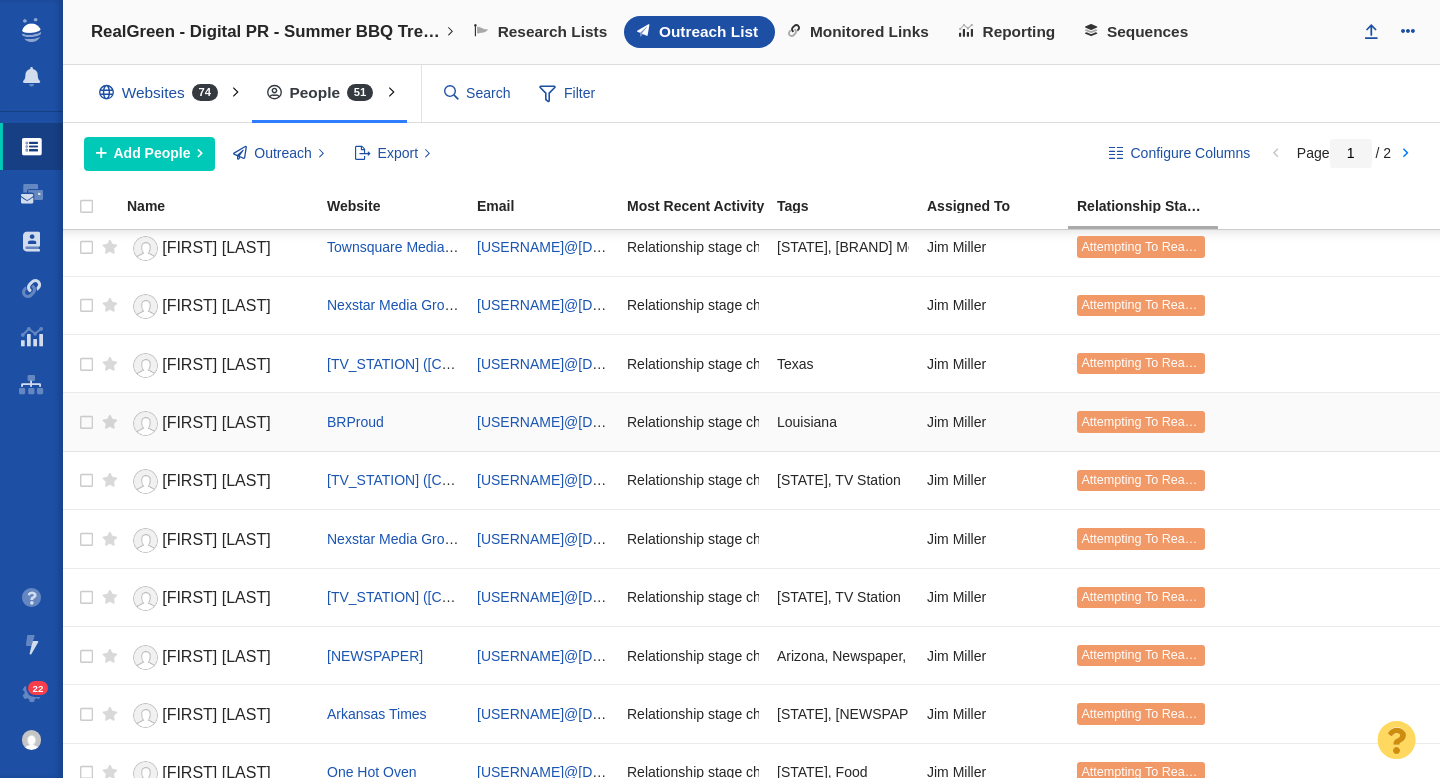 scroll, scrollTop: 2080, scrollLeft: 0, axis: vertical 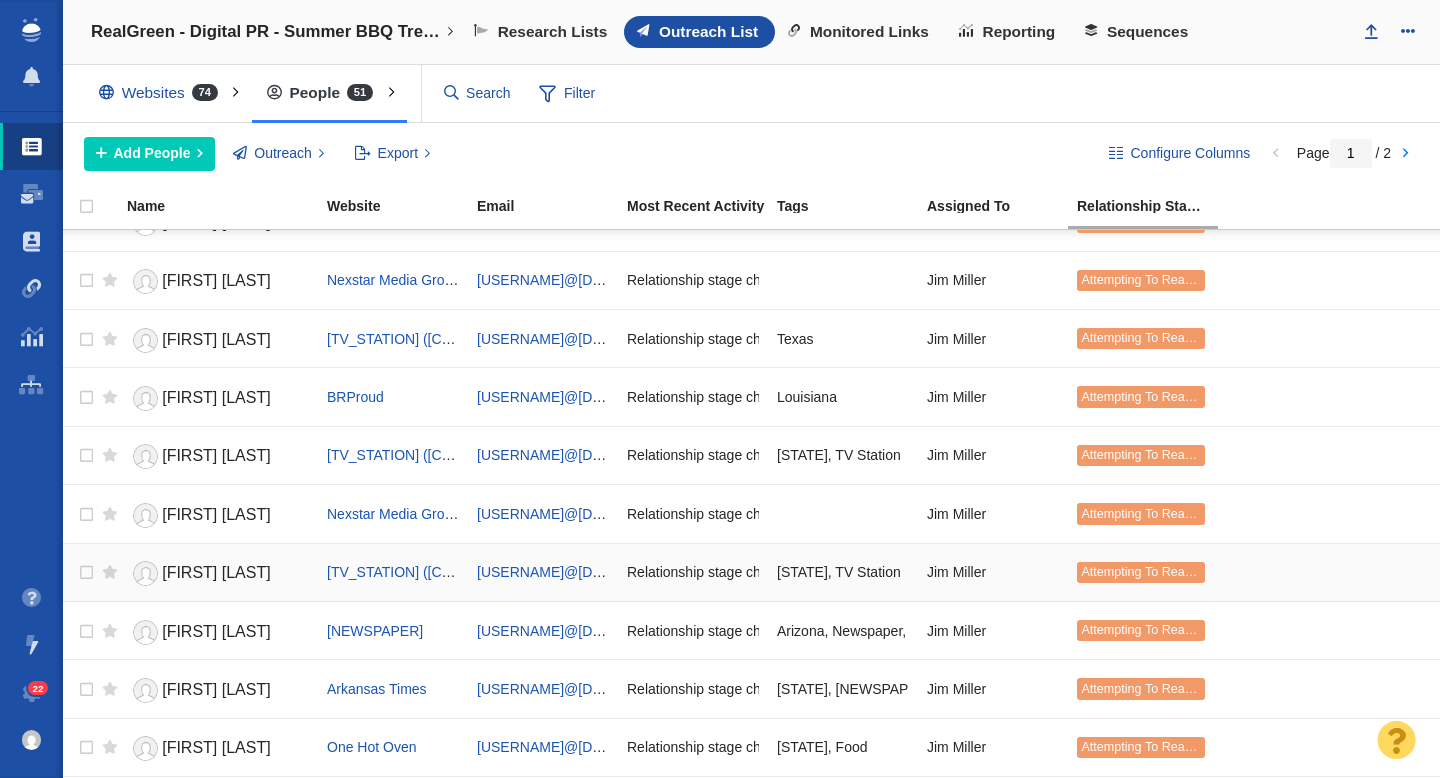 click on "[FIRST] [LAST]" at bounding box center [216, 572] 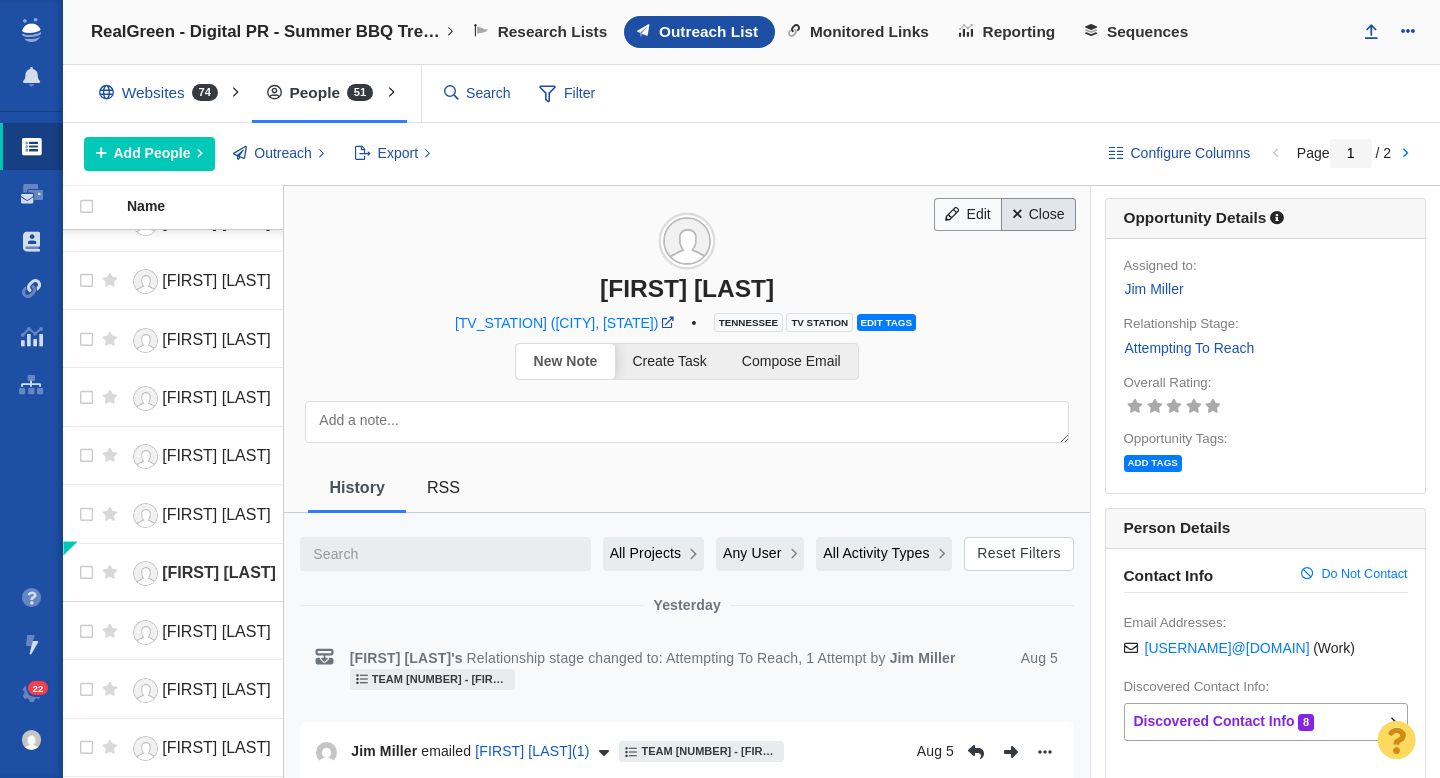 scroll, scrollTop: 0, scrollLeft: 0, axis: both 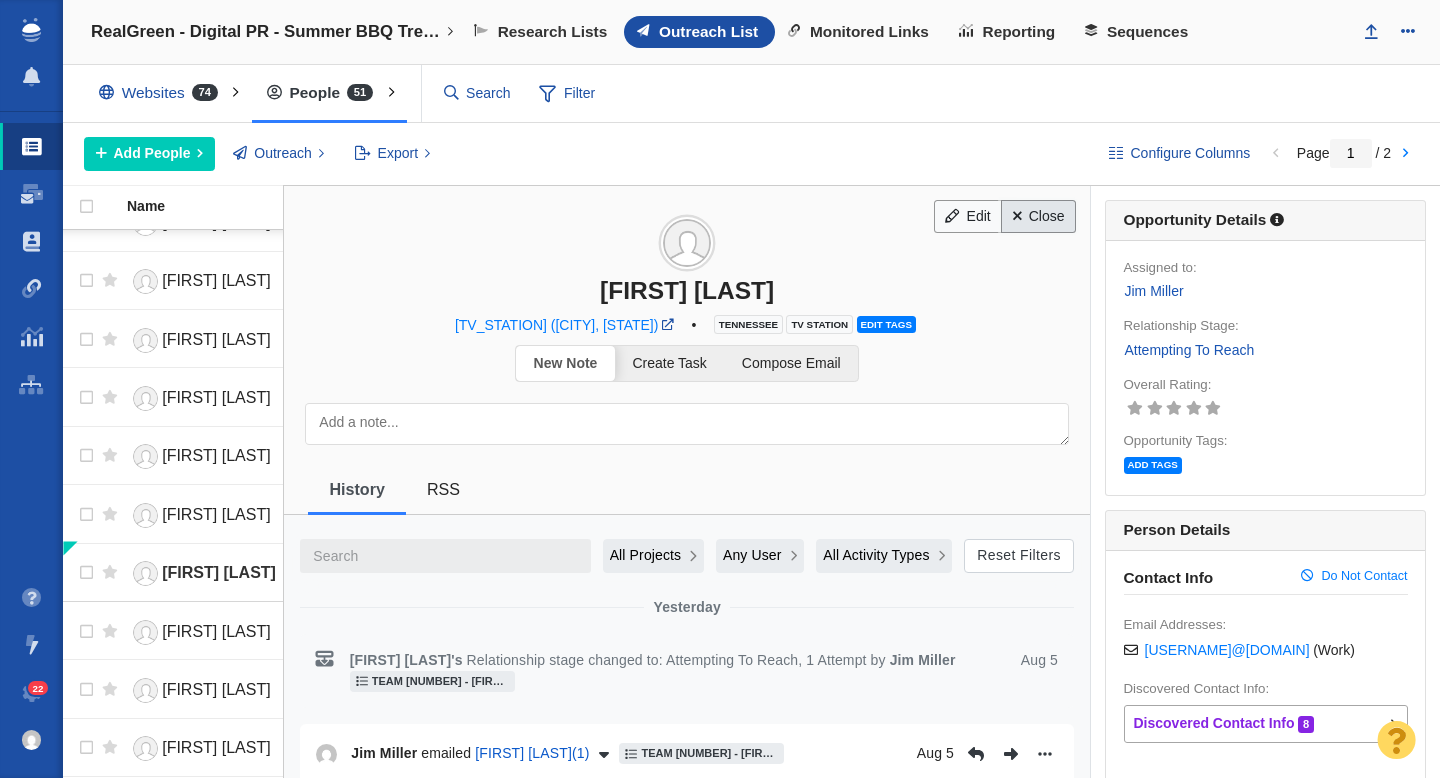click on "Close" at bounding box center (1038, 217) 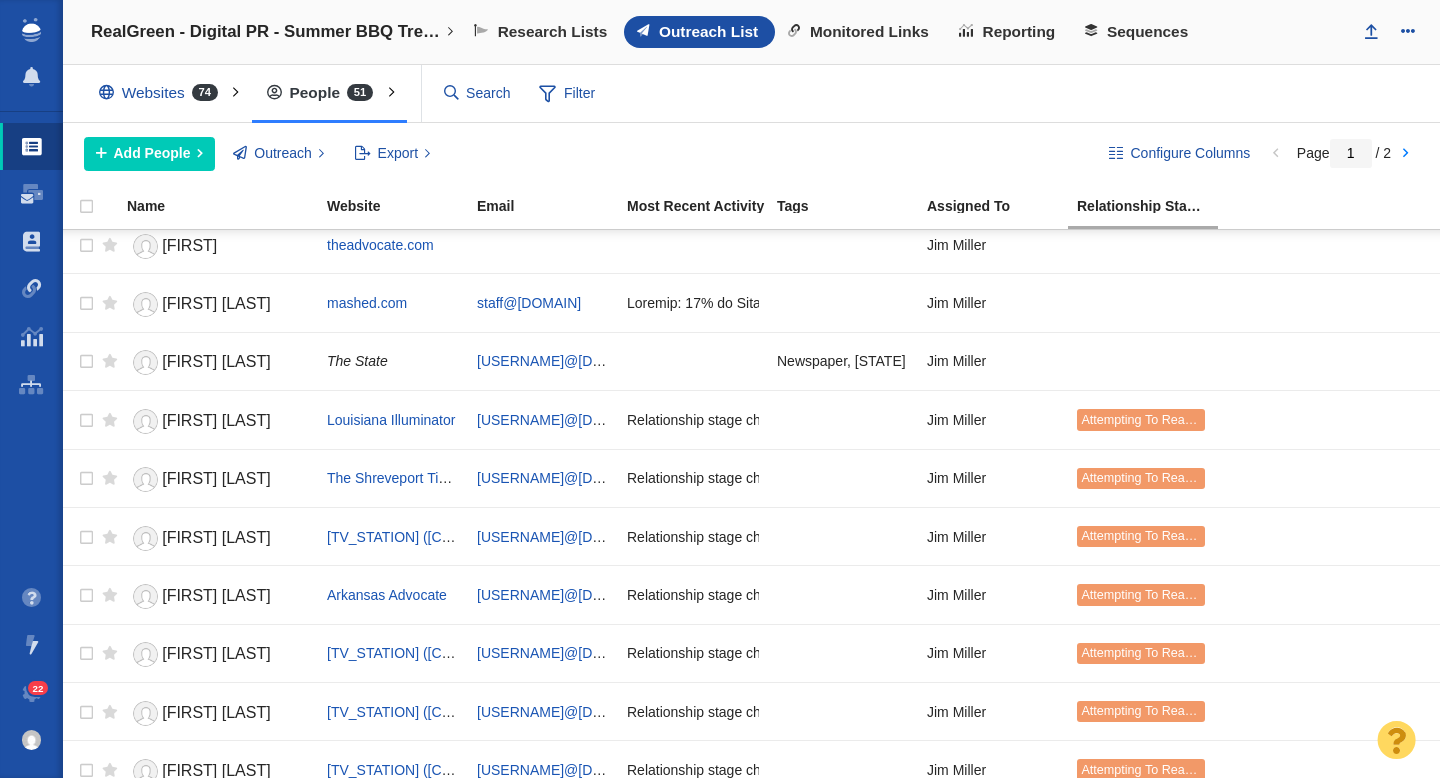 scroll, scrollTop: 0, scrollLeft: 0, axis: both 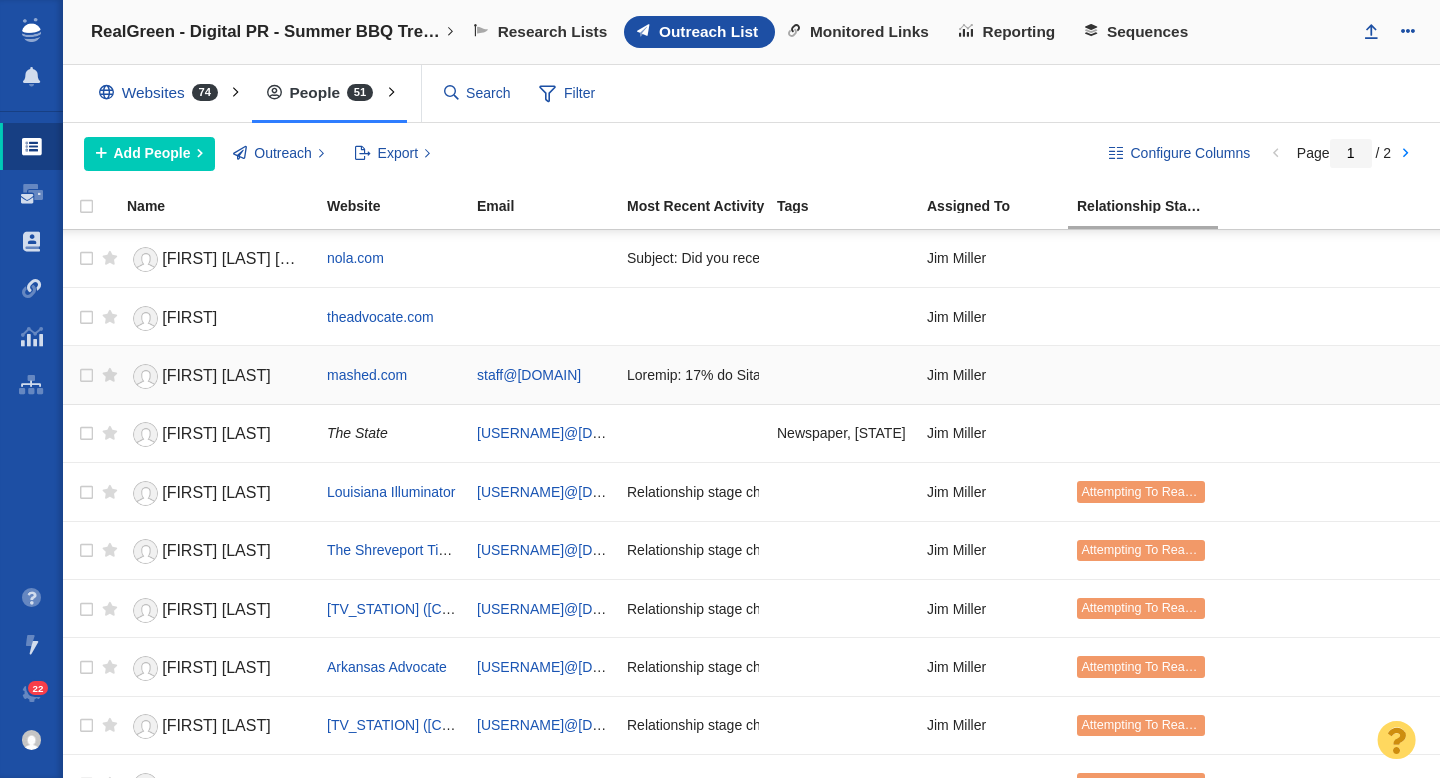 click on "[FIRST] [LAST]" at bounding box center [216, 375] 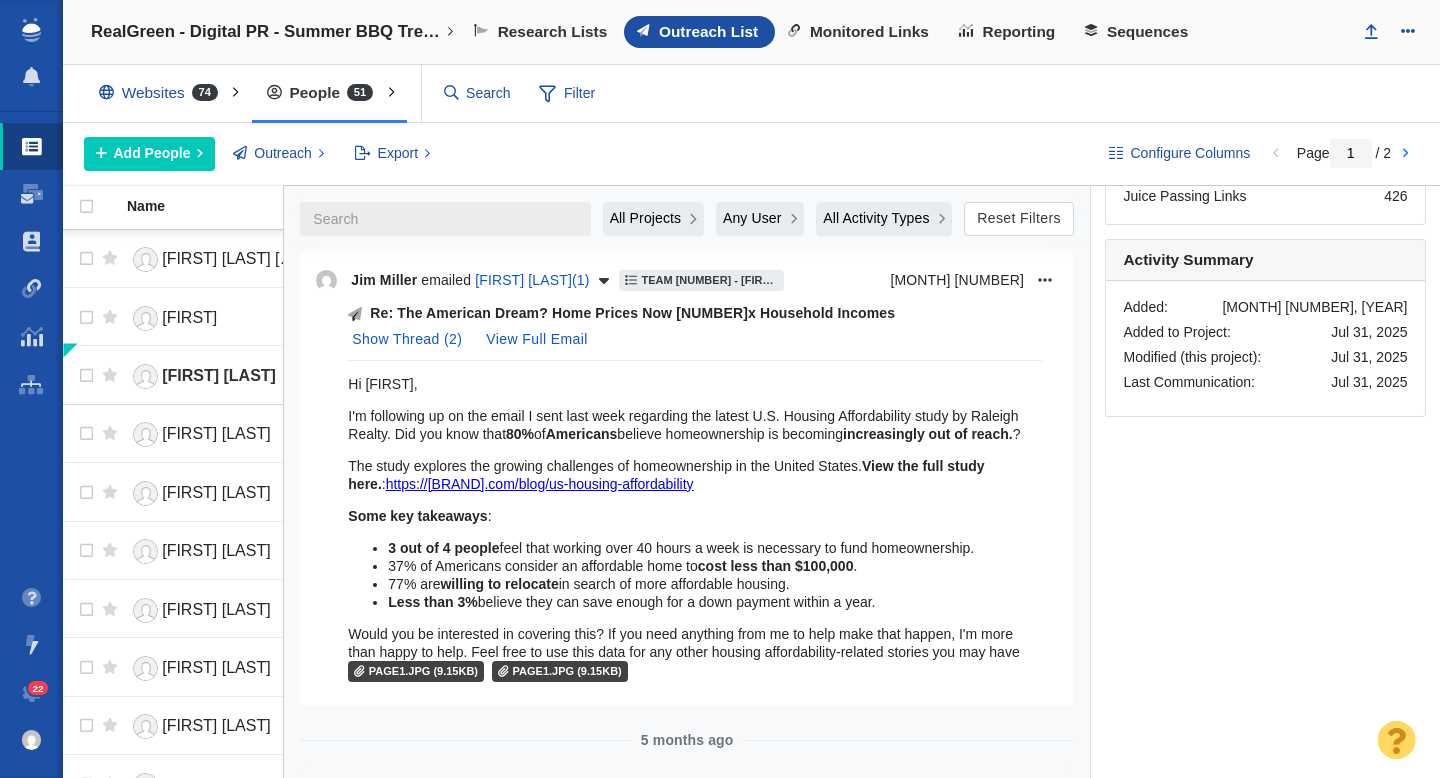 scroll, scrollTop: 1106, scrollLeft: 0, axis: vertical 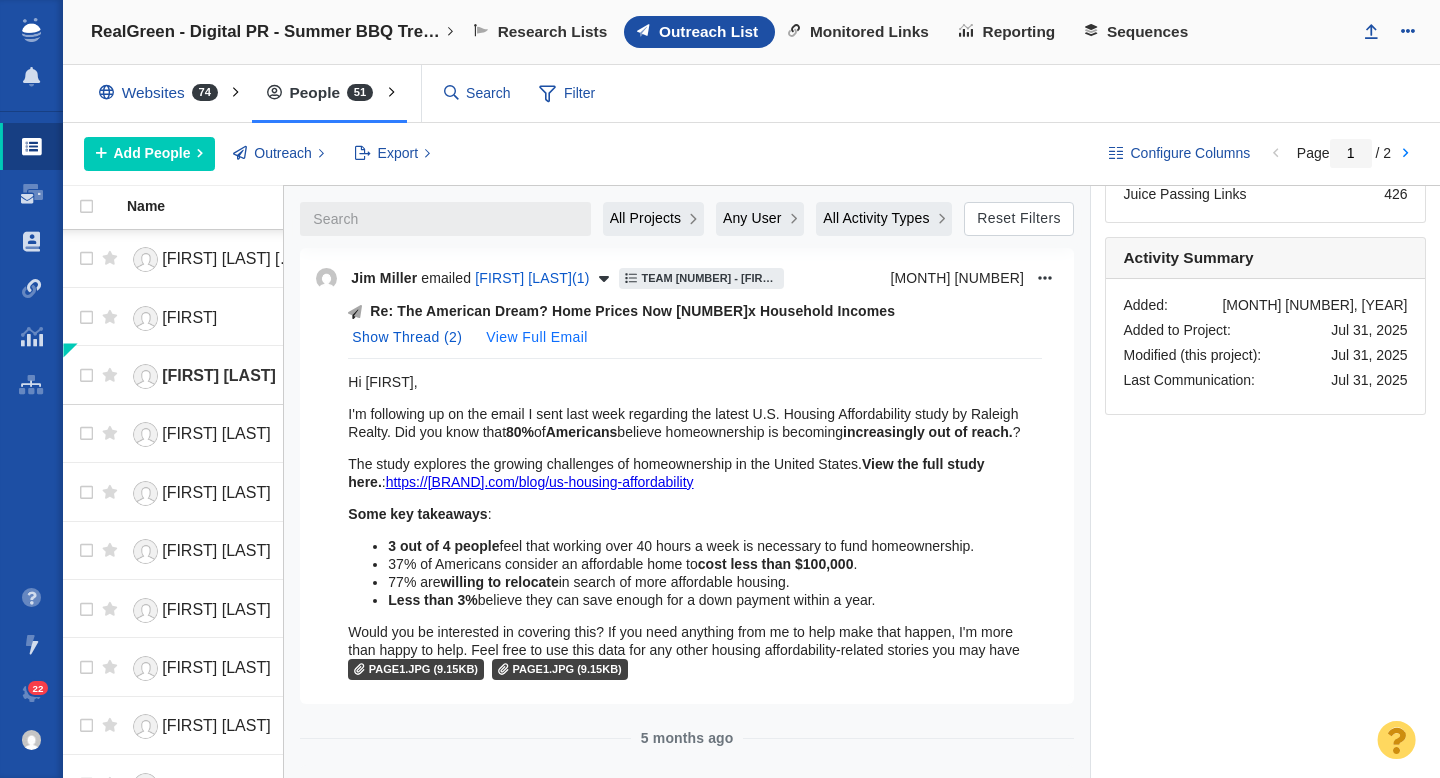 click on "View Full Email" at bounding box center [536, 338] 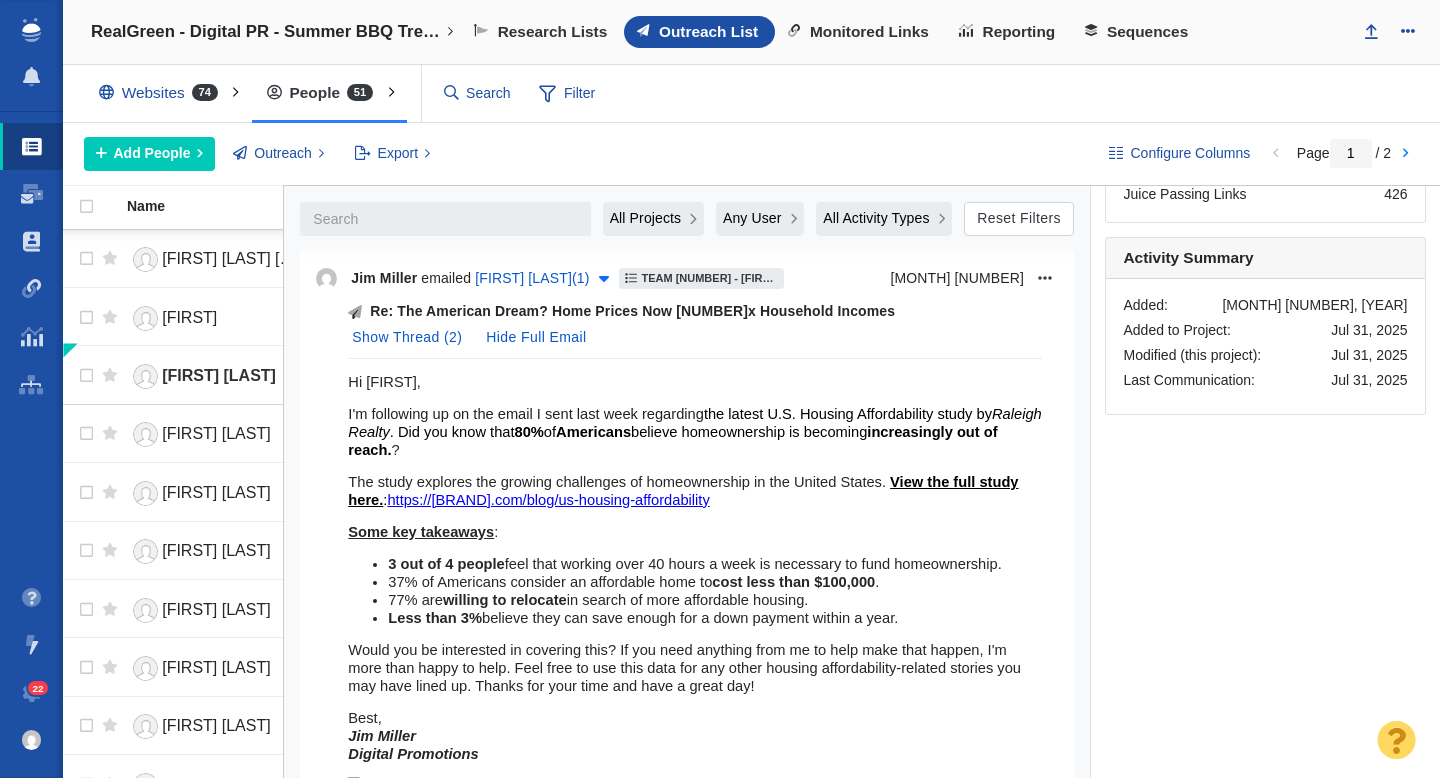 click 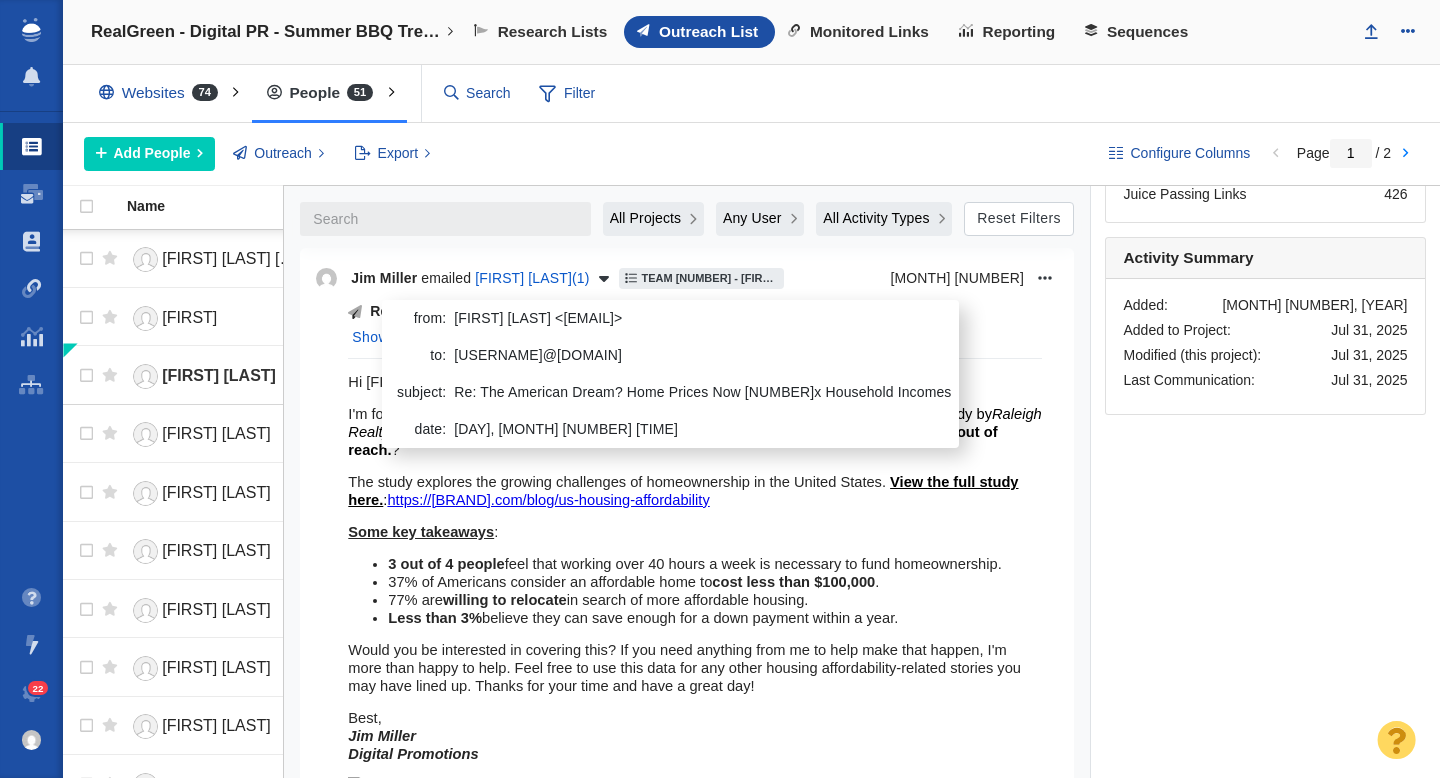 click on ", with [STATE] are willing to relocate  in search of more affordable housing." at bounding box center [715, 600] 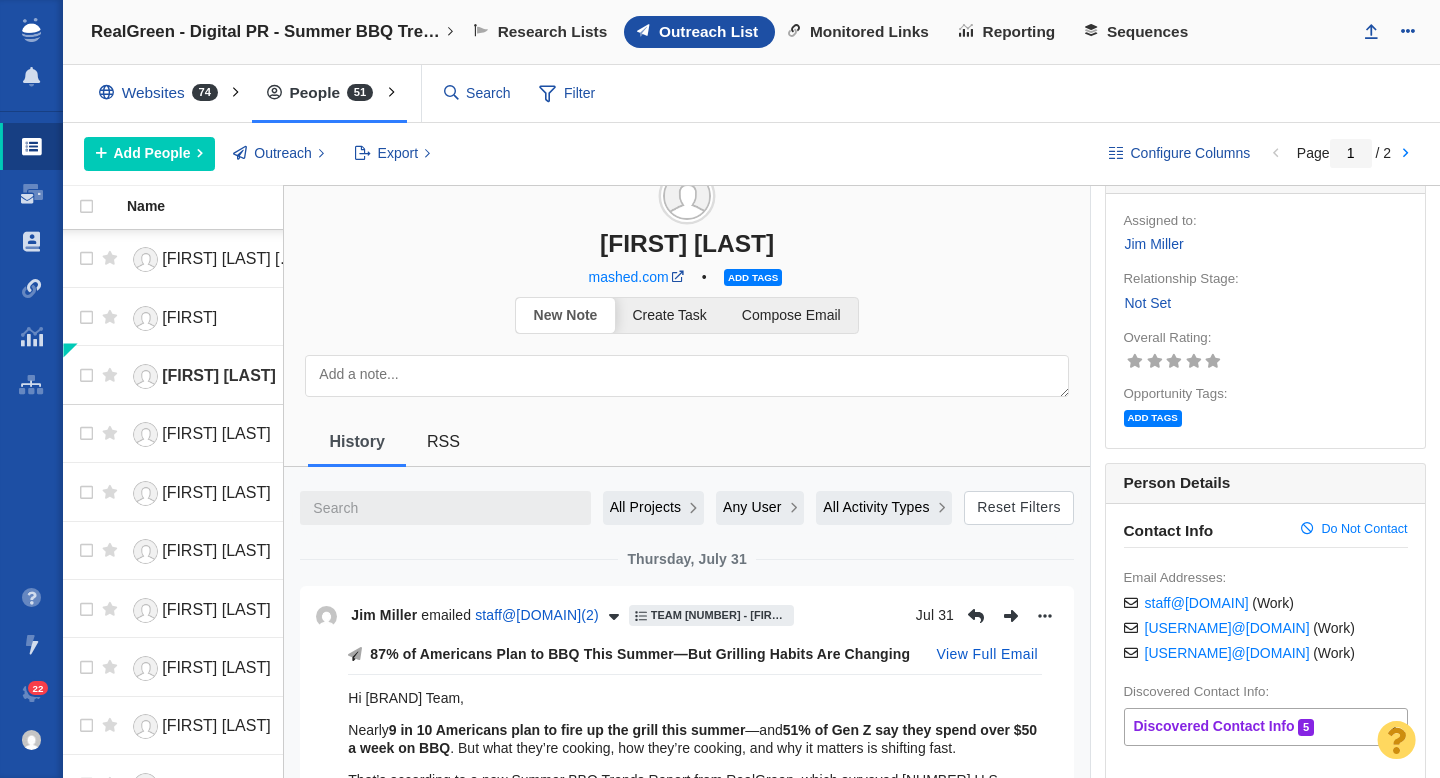 scroll, scrollTop: 0, scrollLeft: 0, axis: both 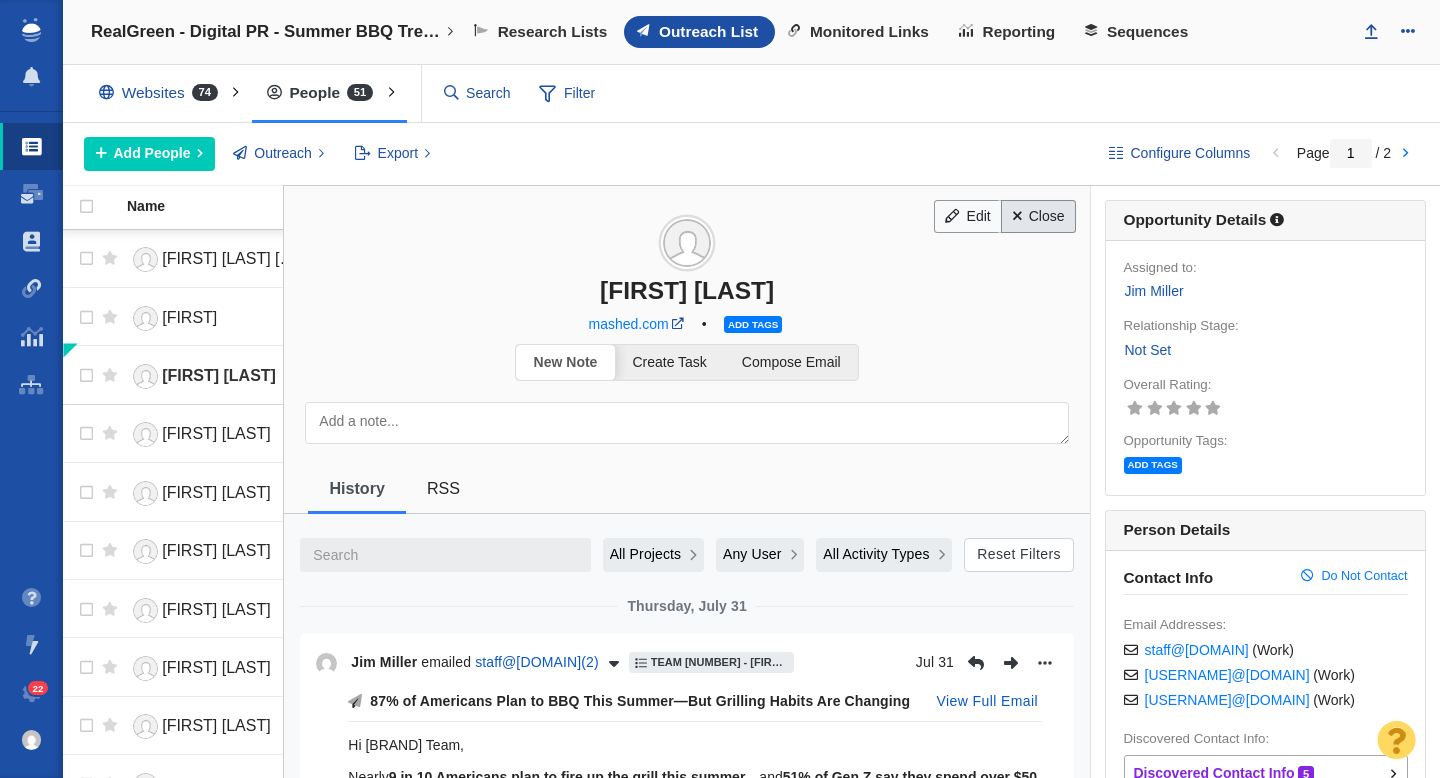 click on "Close" at bounding box center [1038, 217] 